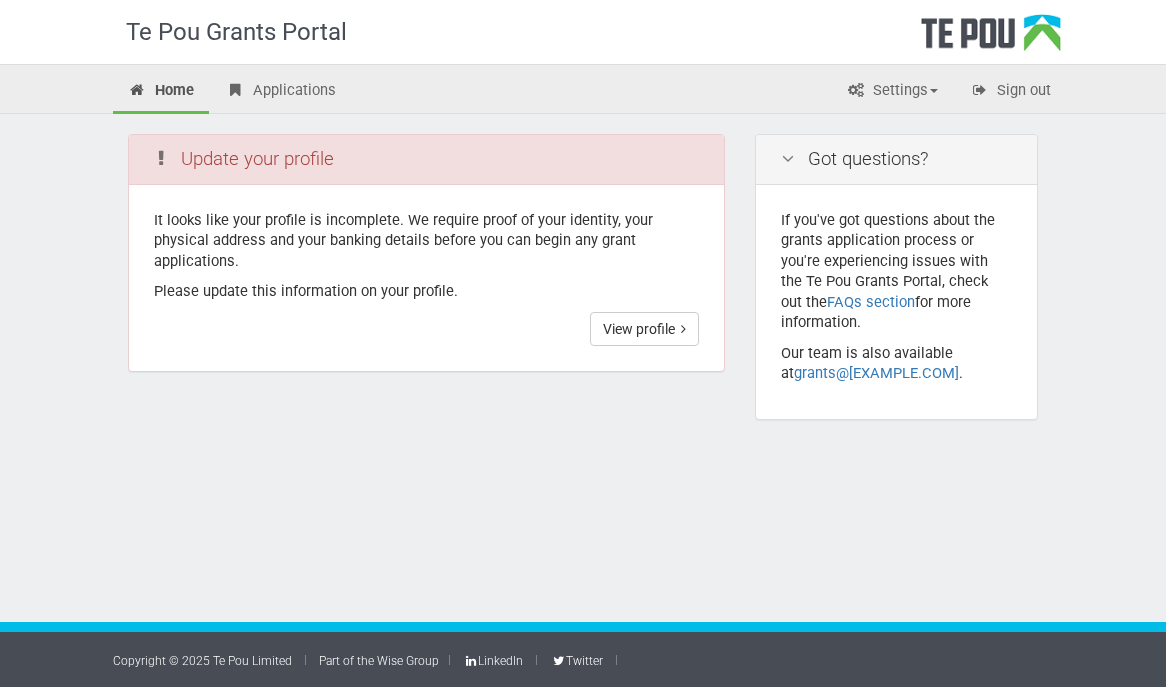 scroll, scrollTop: 0, scrollLeft: 0, axis: both 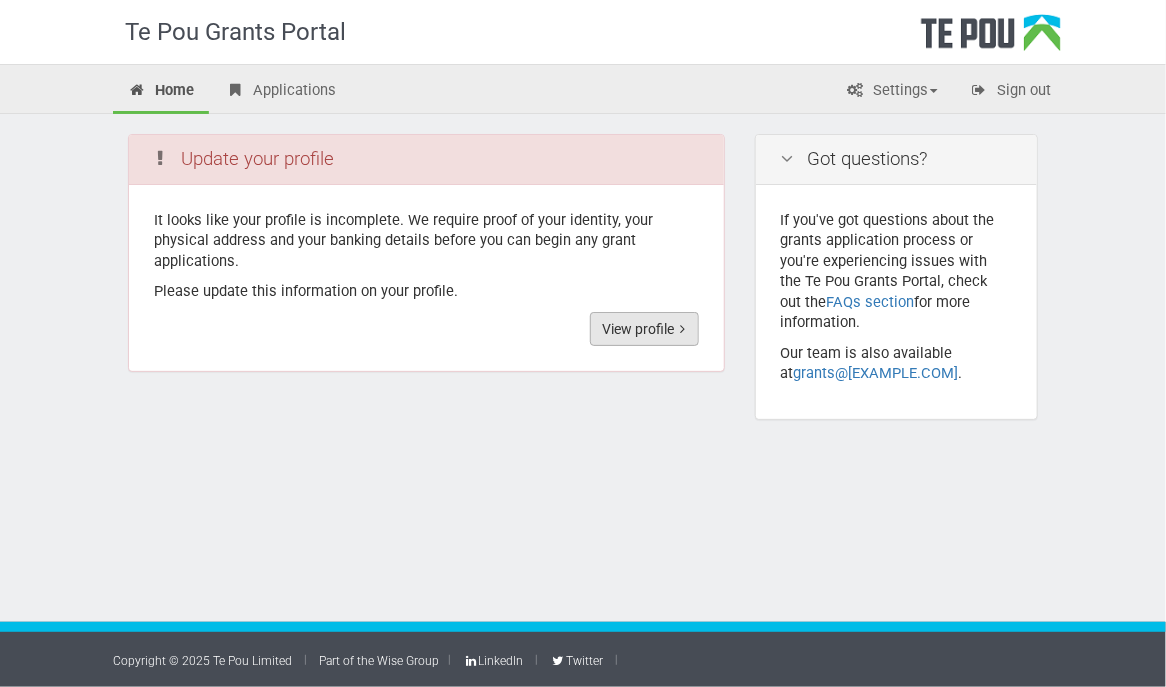 click on "View profile" at bounding box center (644, 329) 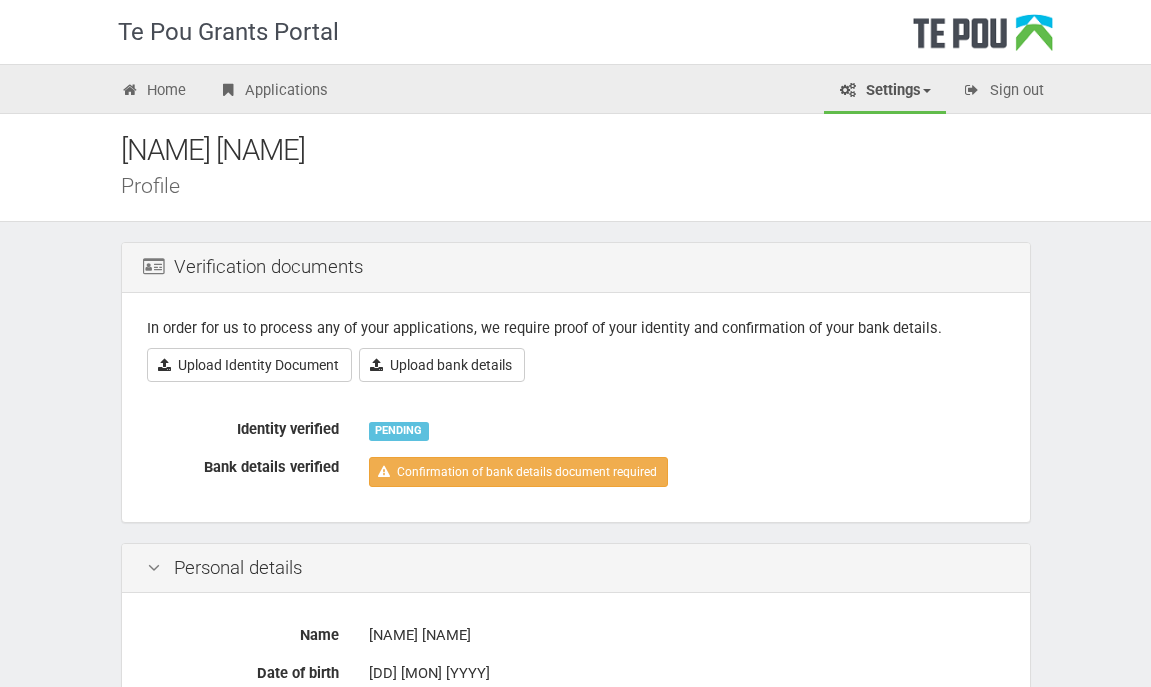 scroll, scrollTop: 0, scrollLeft: 0, axis: both 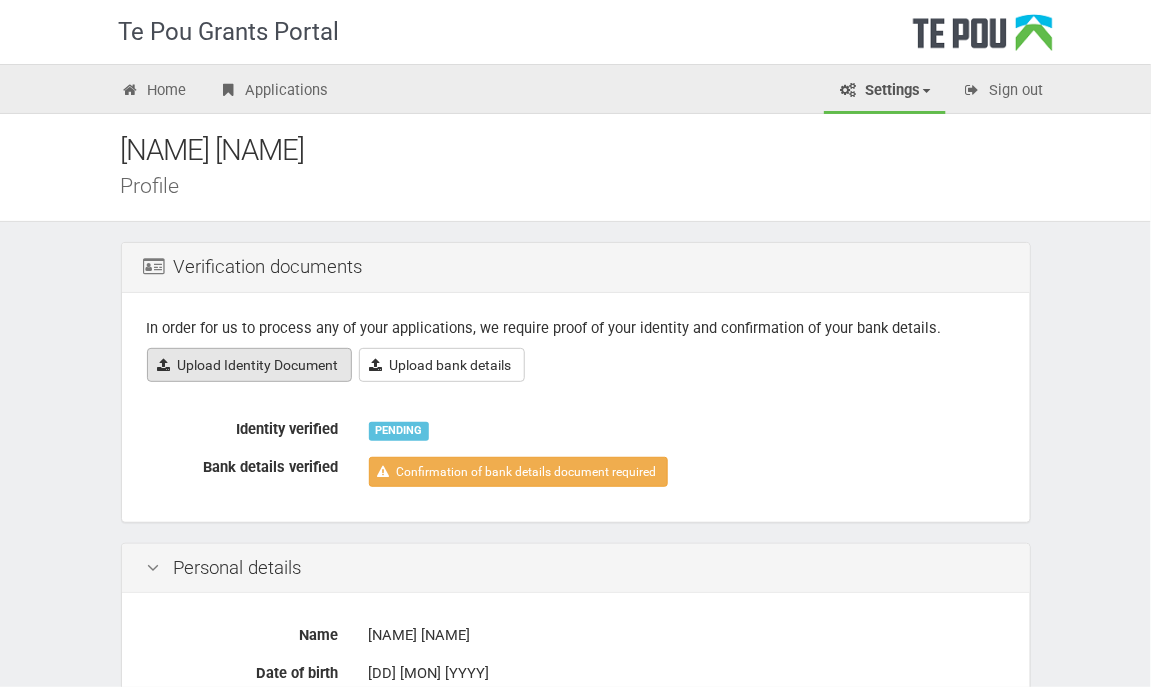 click on "Upload Identity Document" at bounding box center (249, 365) 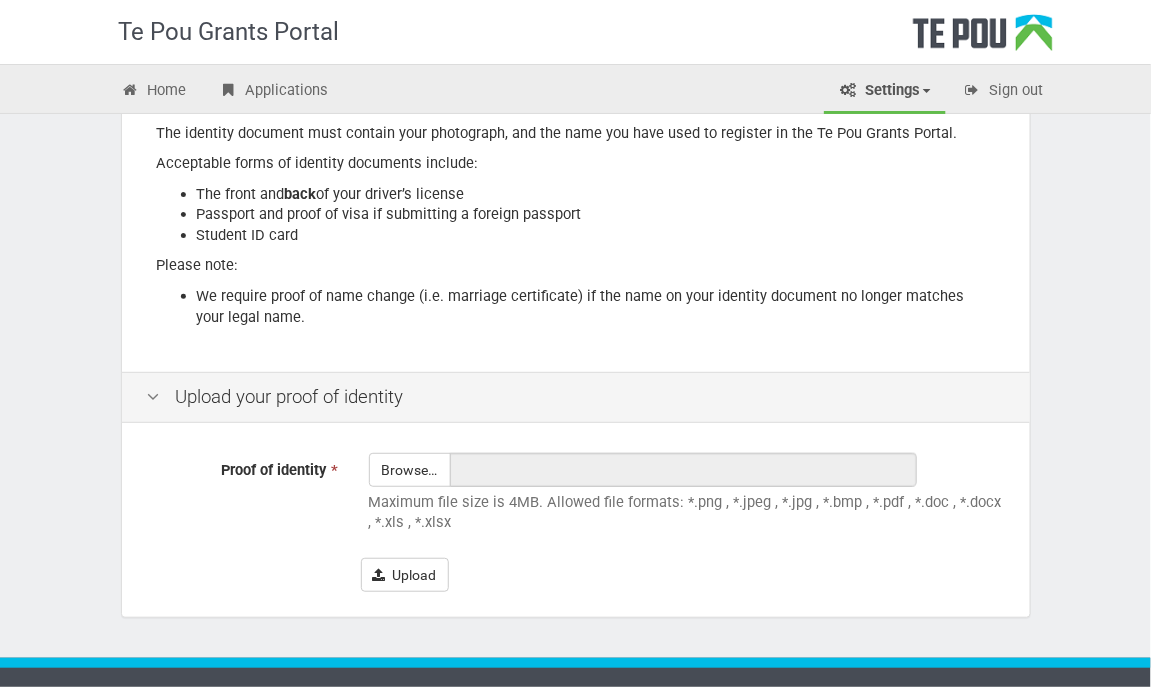 scroll, scrollTop: 333, scrollLeft: 0, axis: vertical 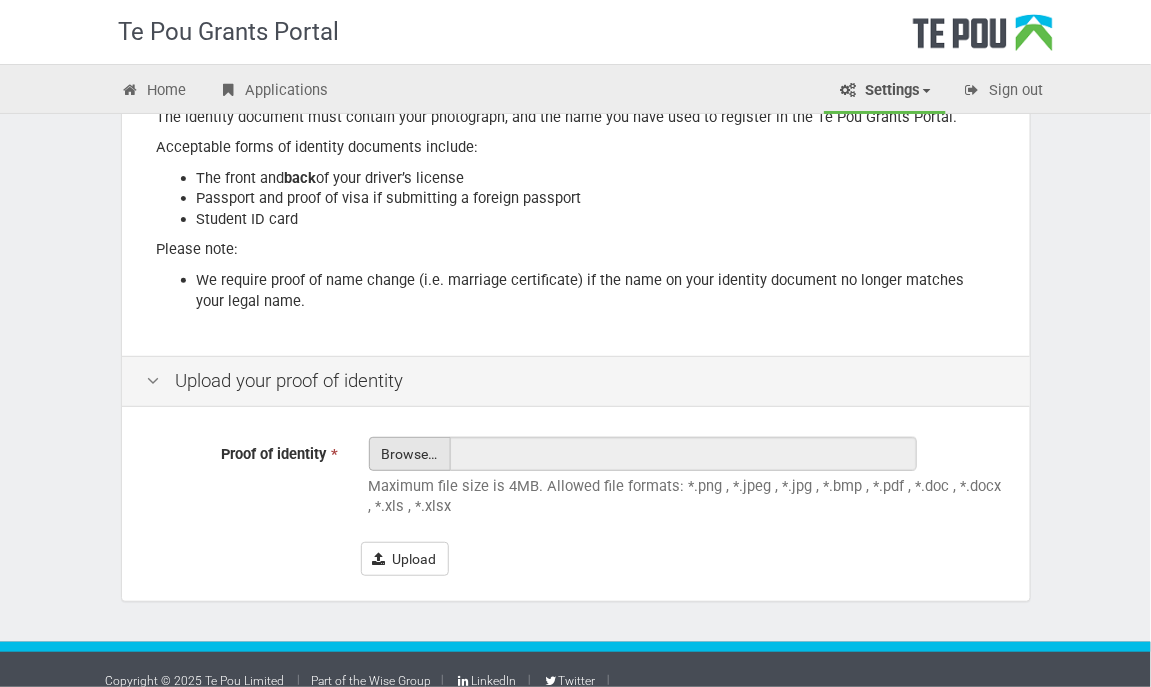 click on "Proof of identity *" at bounding box center (410, 509) 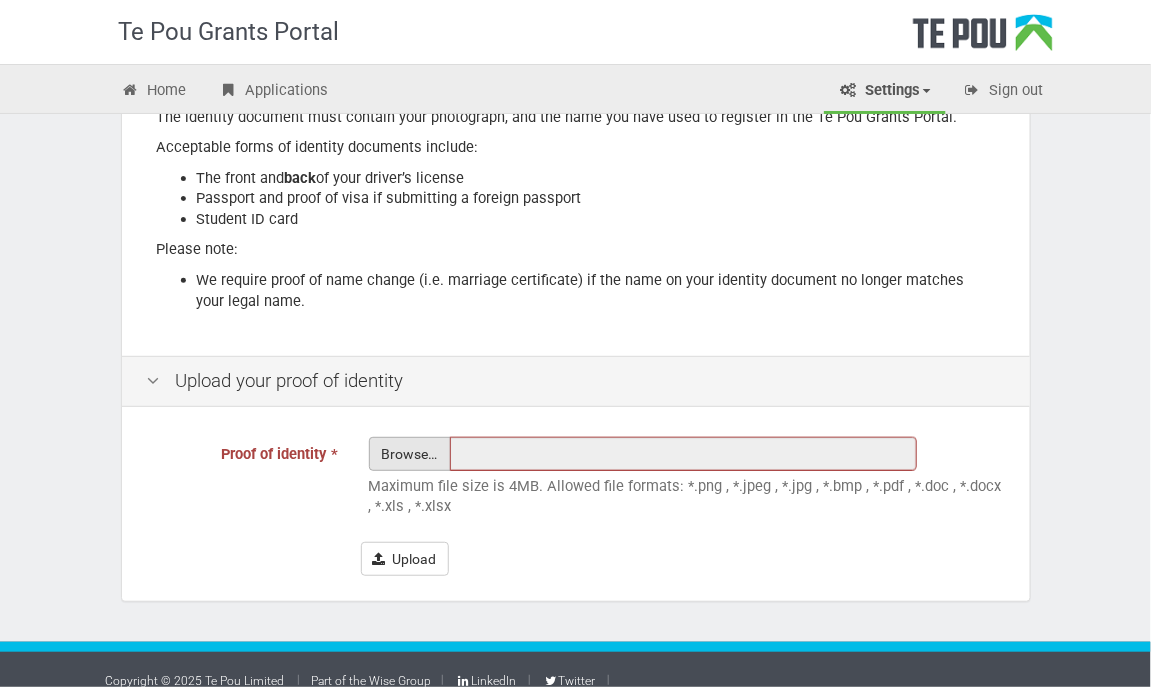 type on "C:\fakepath\license1.jpg" 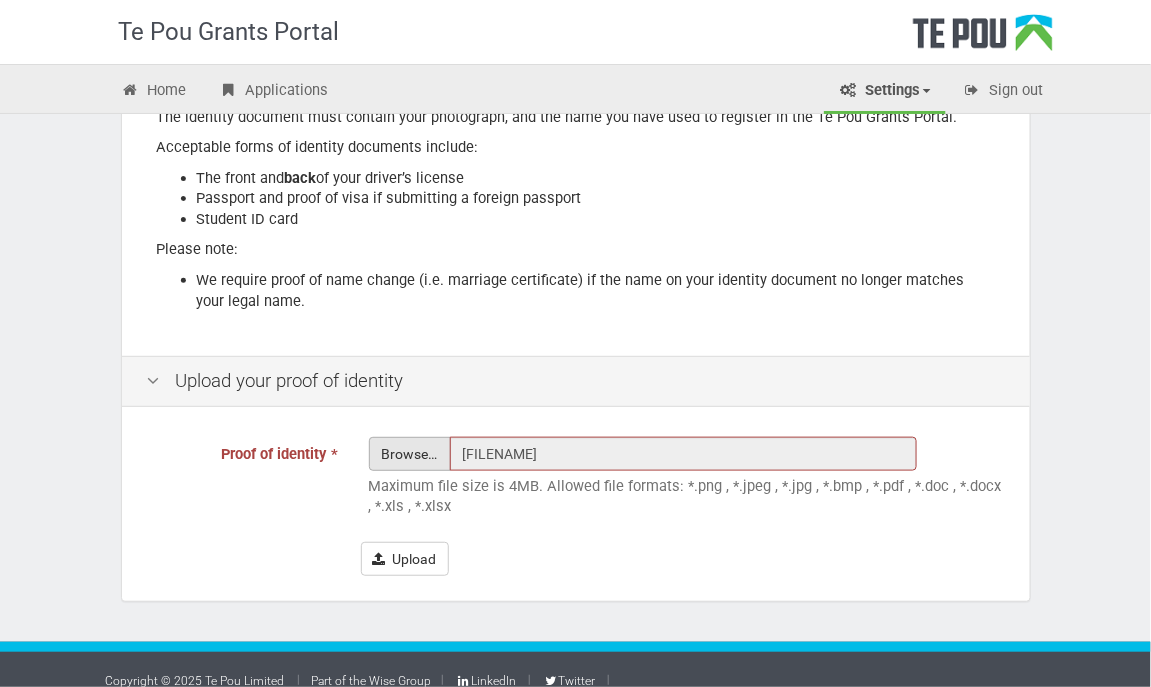 click on "Proof of identity *" at bounding box center (410, 509) 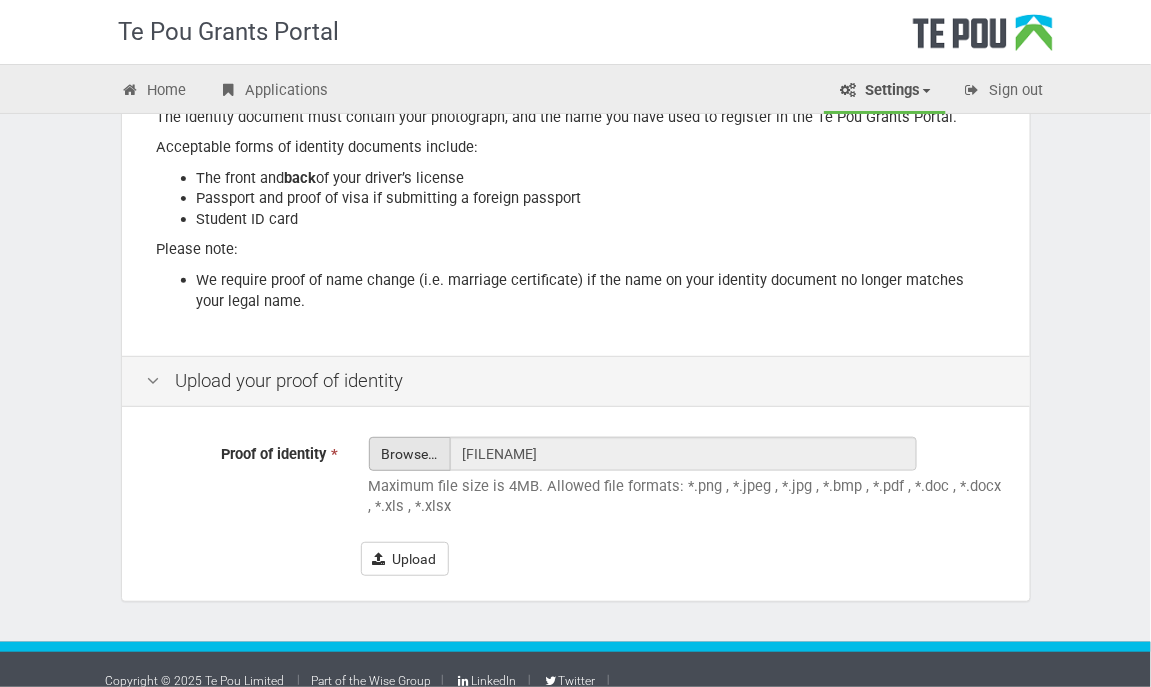 type on "C:\fakepath\license2.jpg" 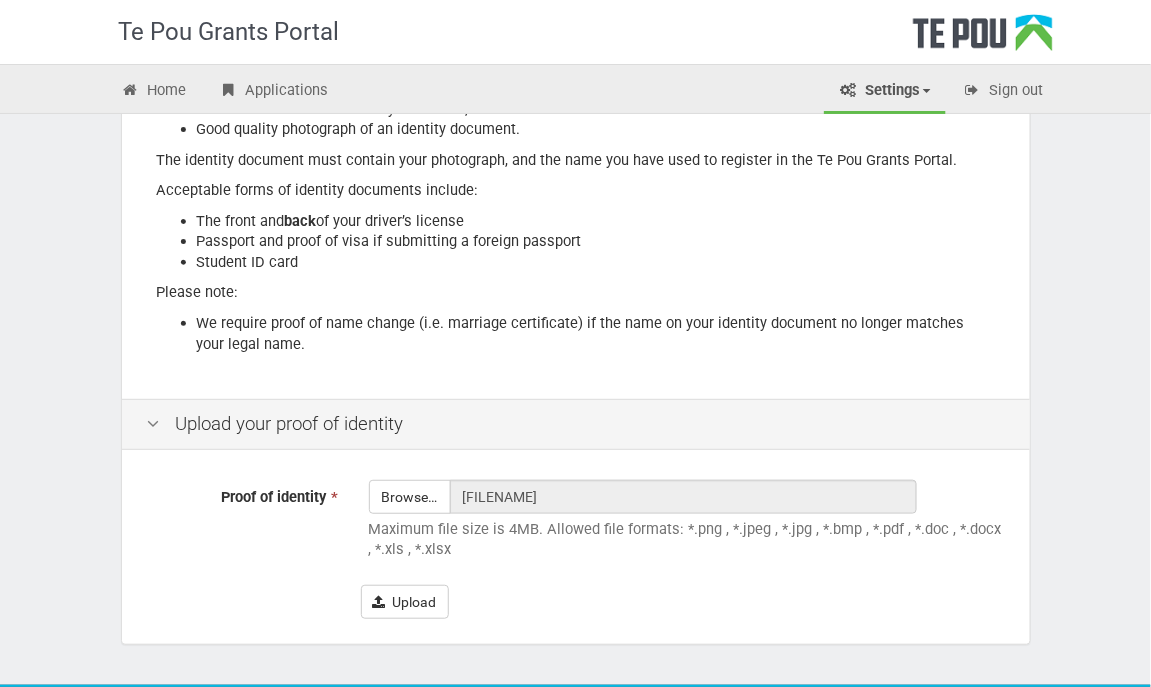scroll, scrollTop: 266, scrollLeft: 0, axis: vertical 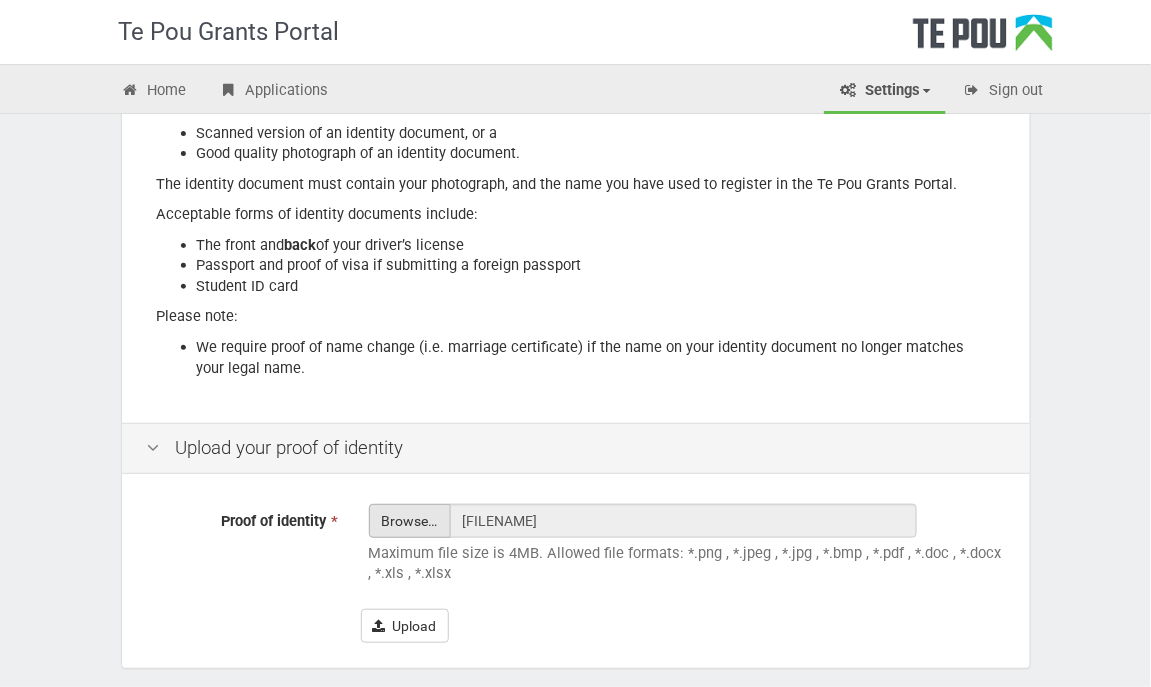 click on "Proof of identity *" at bounding box center [410, 576] 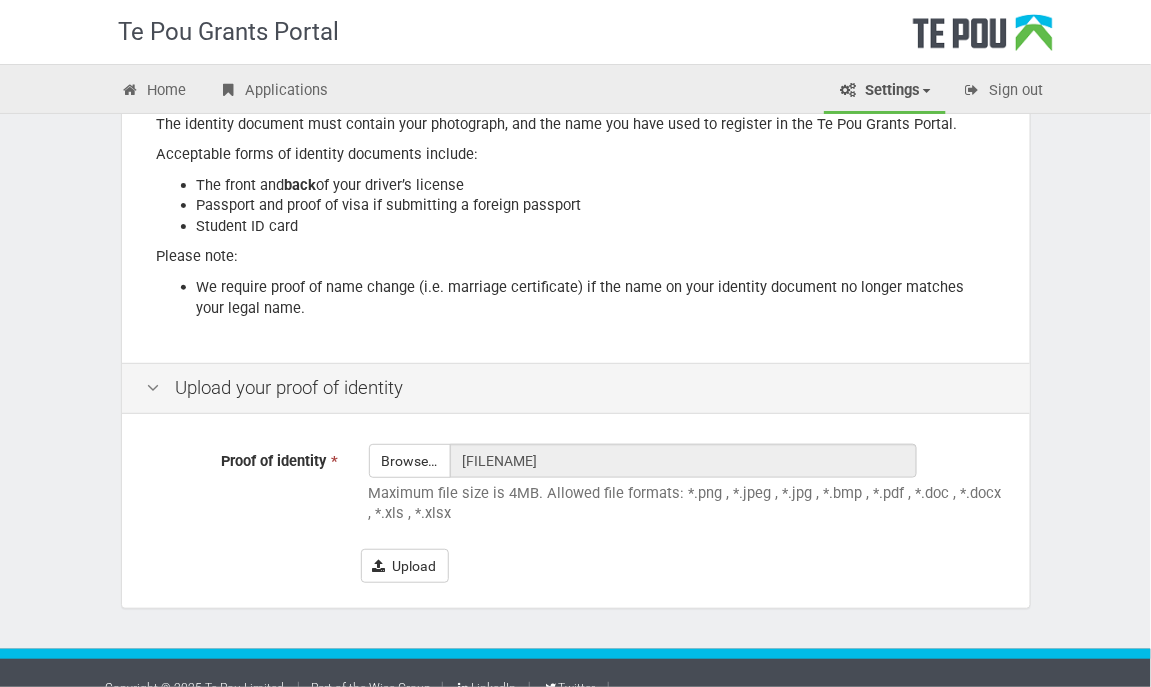 scroll, scrollTop: 350, scrollLeft: 0, axis: vertical 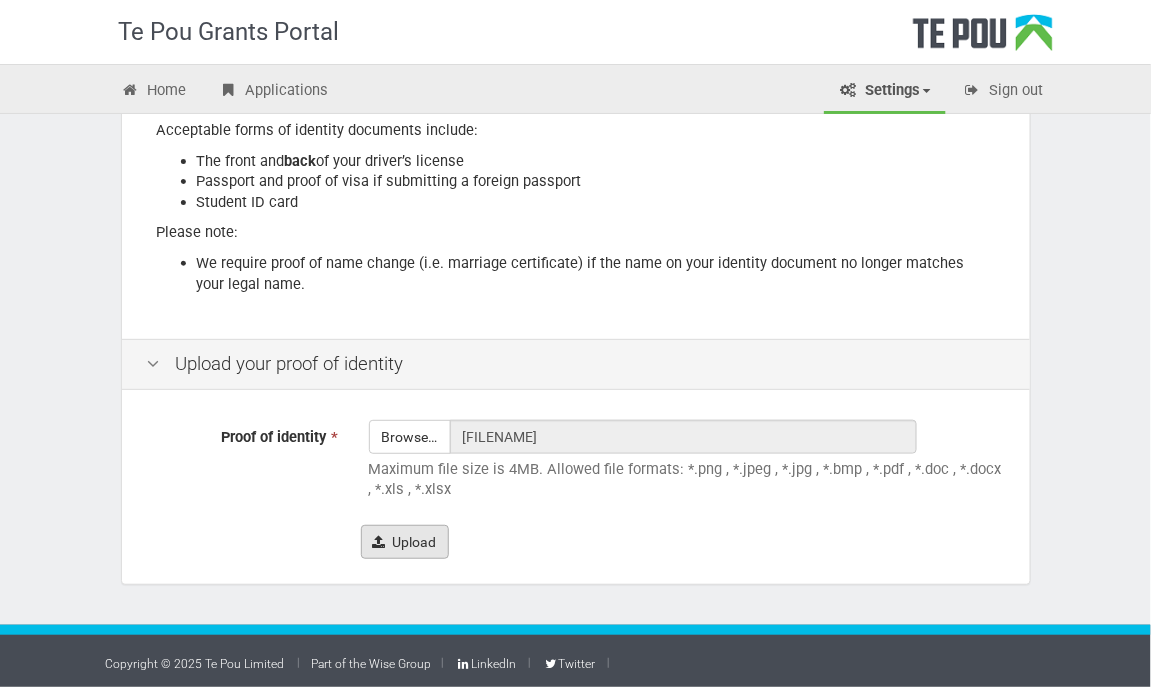 click on "Upload" at bounding box center [405, 542] 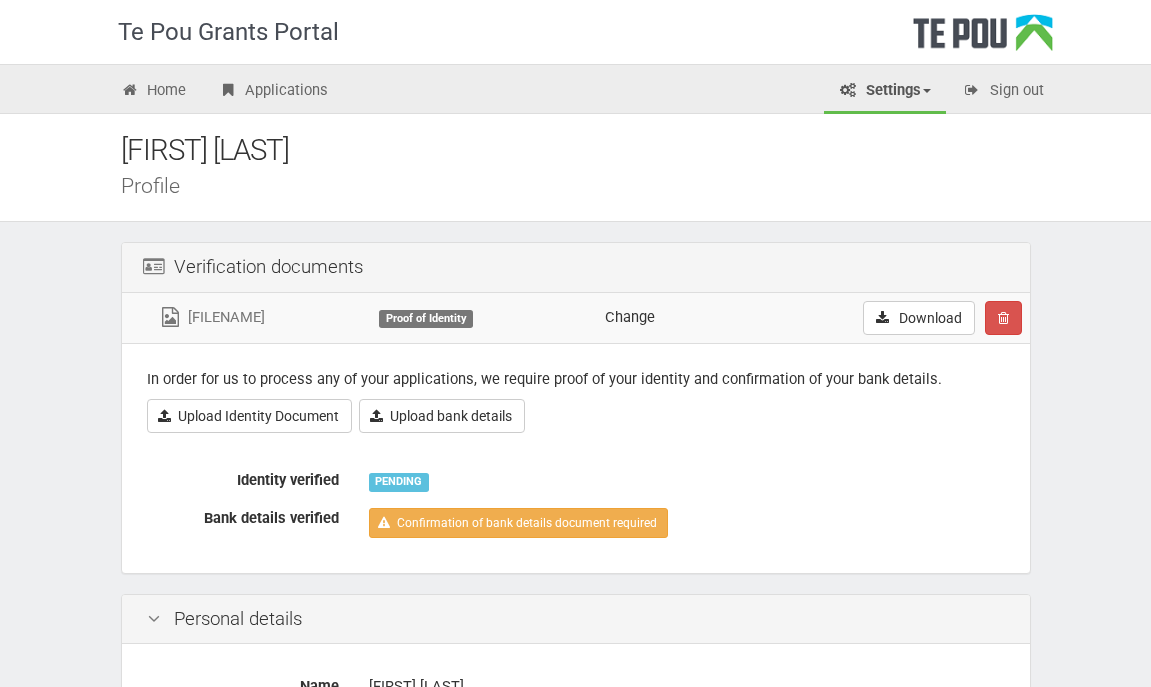 scroll, scrollTop: 0, scrollLeft: 0, axis: both 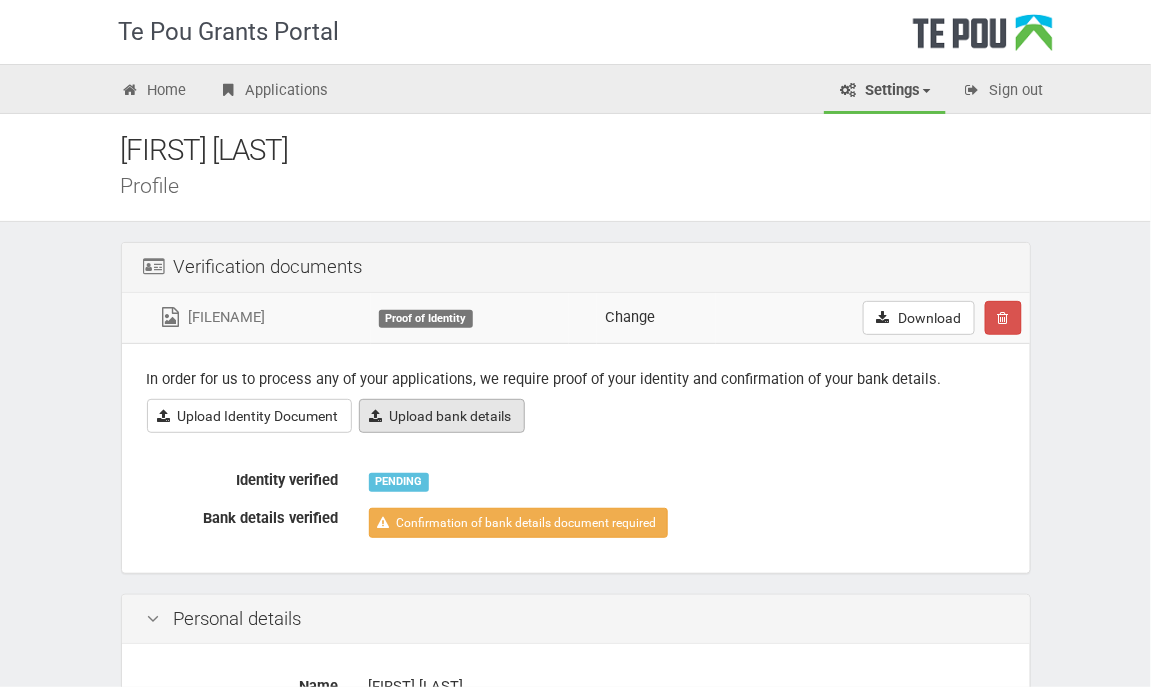 click on "Upload bank details" at bounding box center (442, 416) 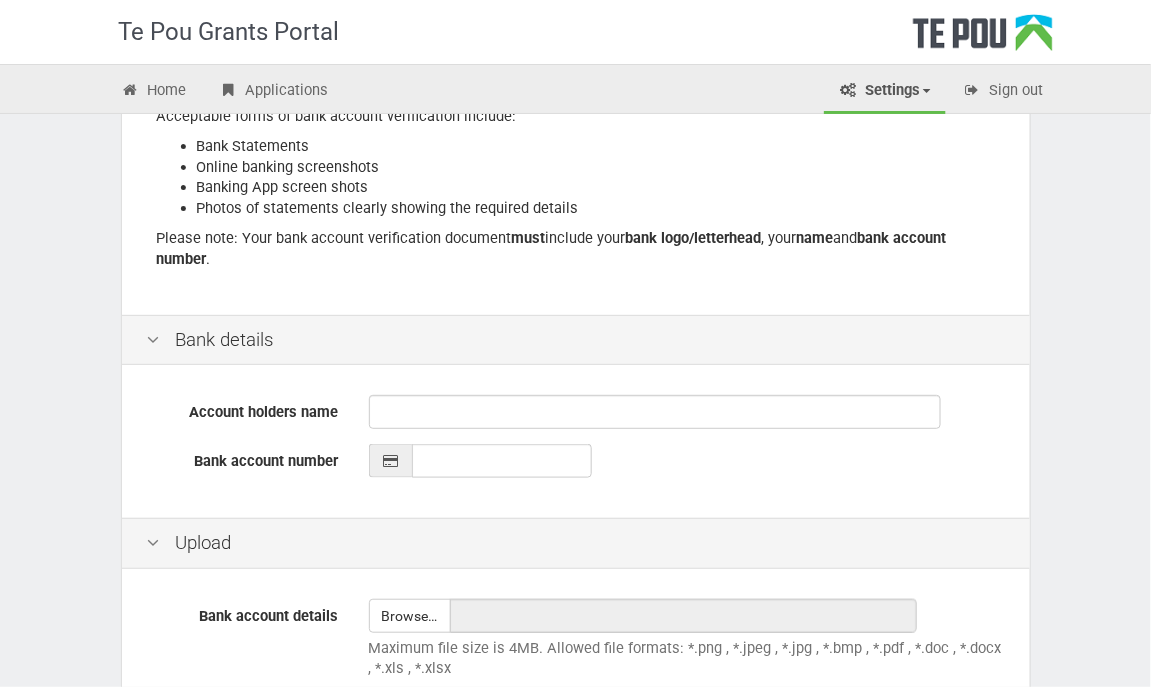 scroll, scrollTop: 333, scrollLeft: 0, axis: vertical 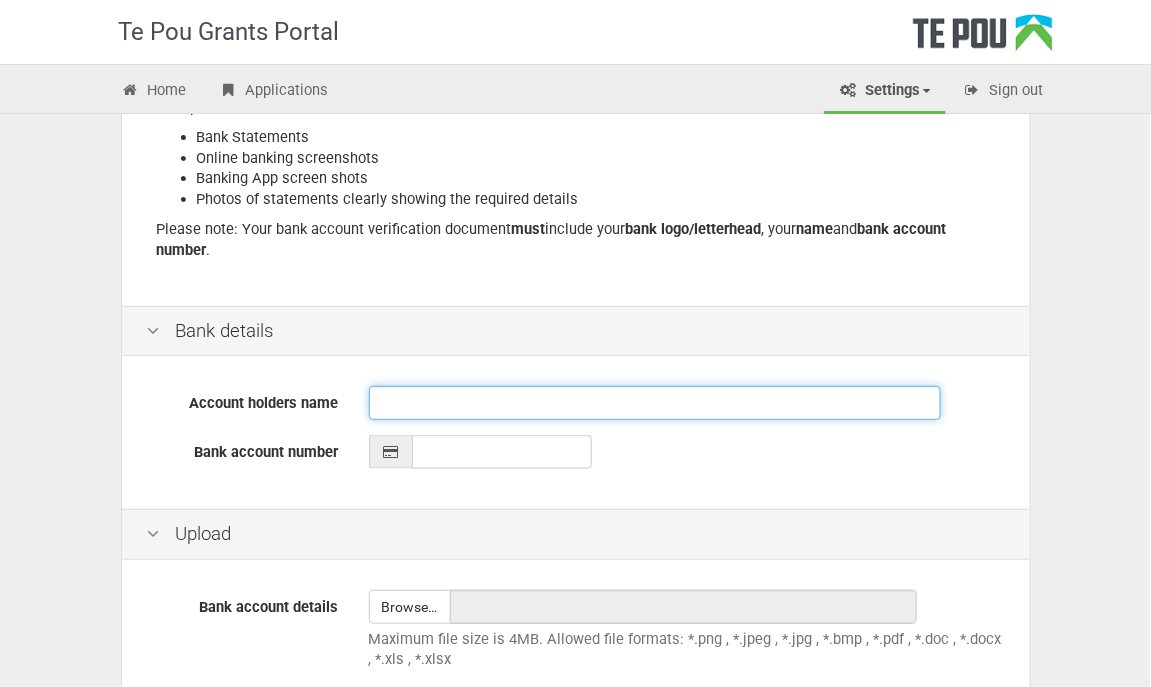 click on "Account holders name" at bounding box center (655, 403) 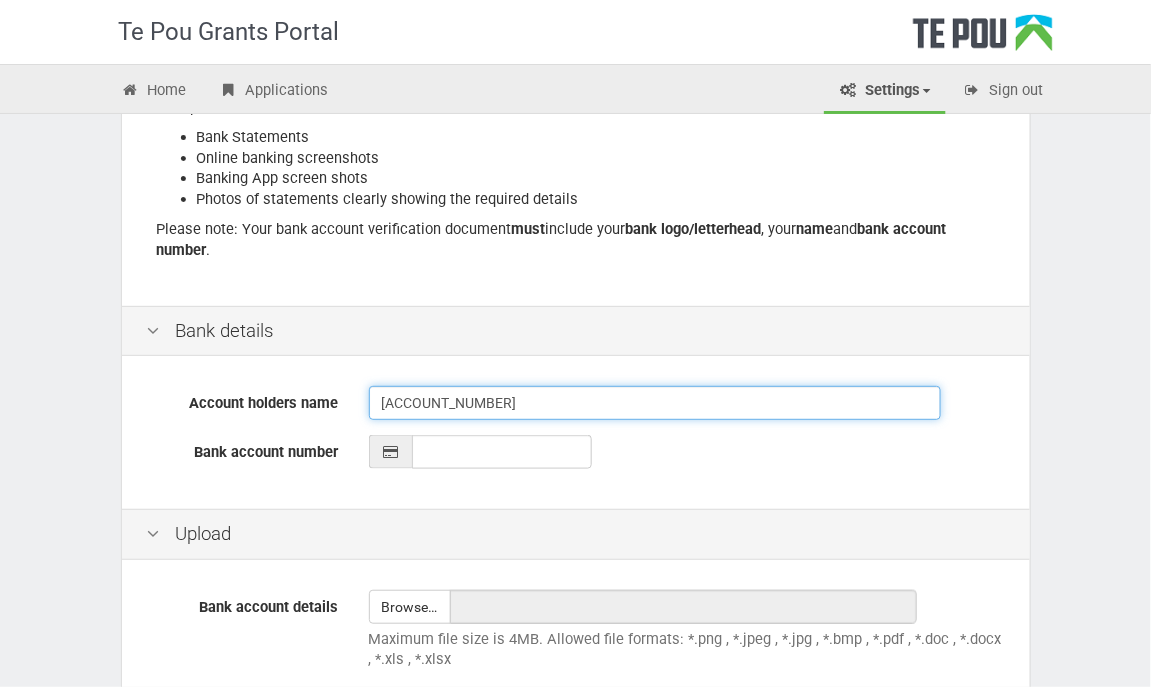 type on "[ACCOUNT_NUMBER]" 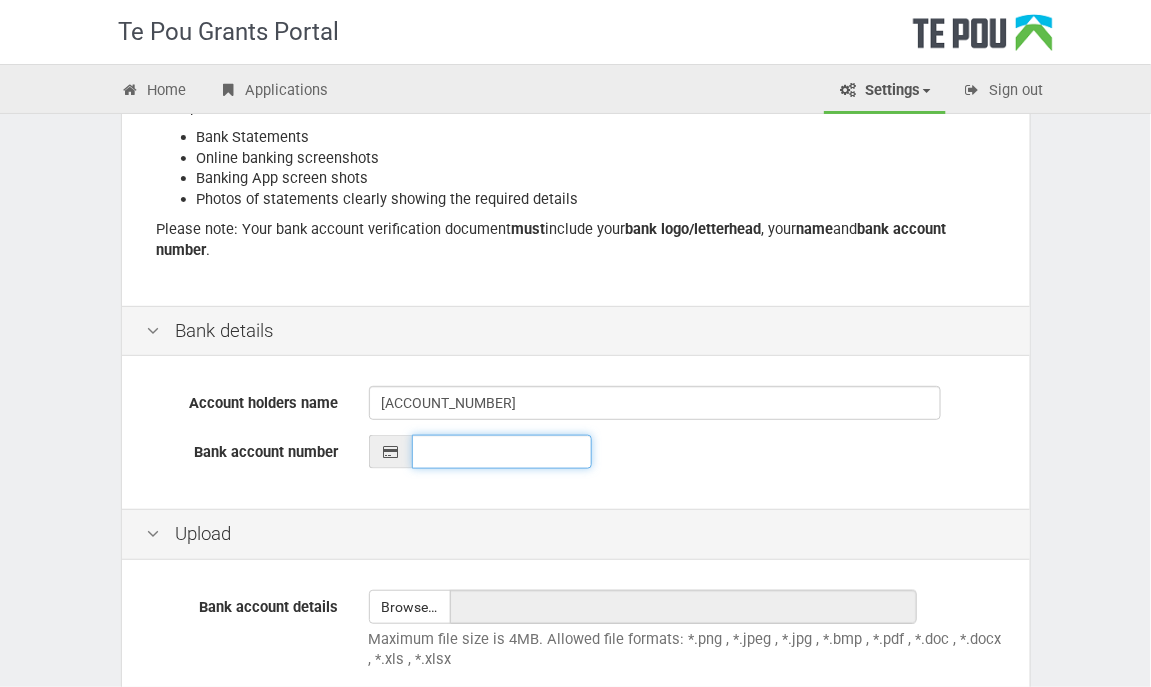 type on "__-____-_______-___" 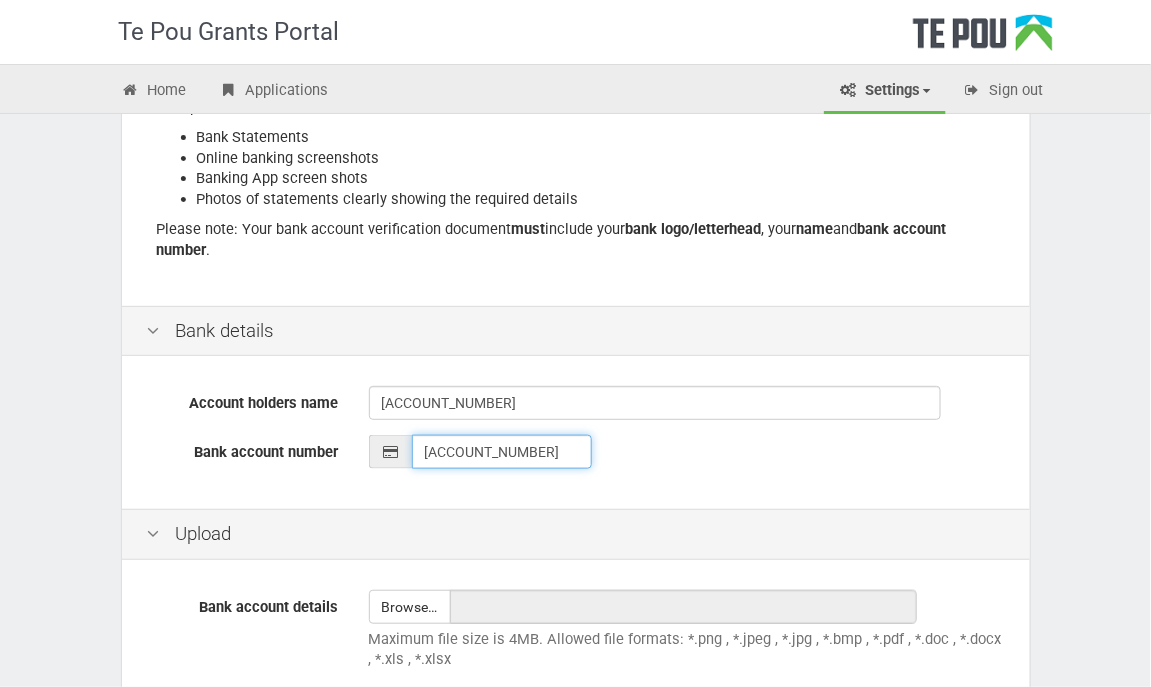 click on "__-____-_______-___" at bounding box center [502, 452] 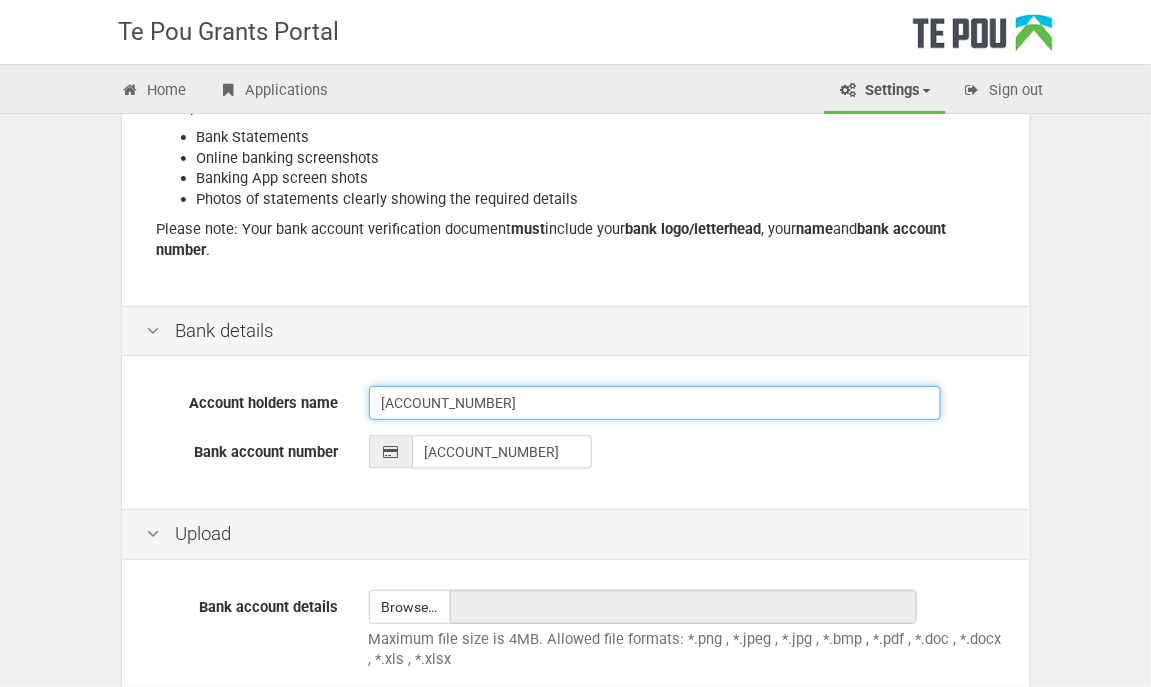 type 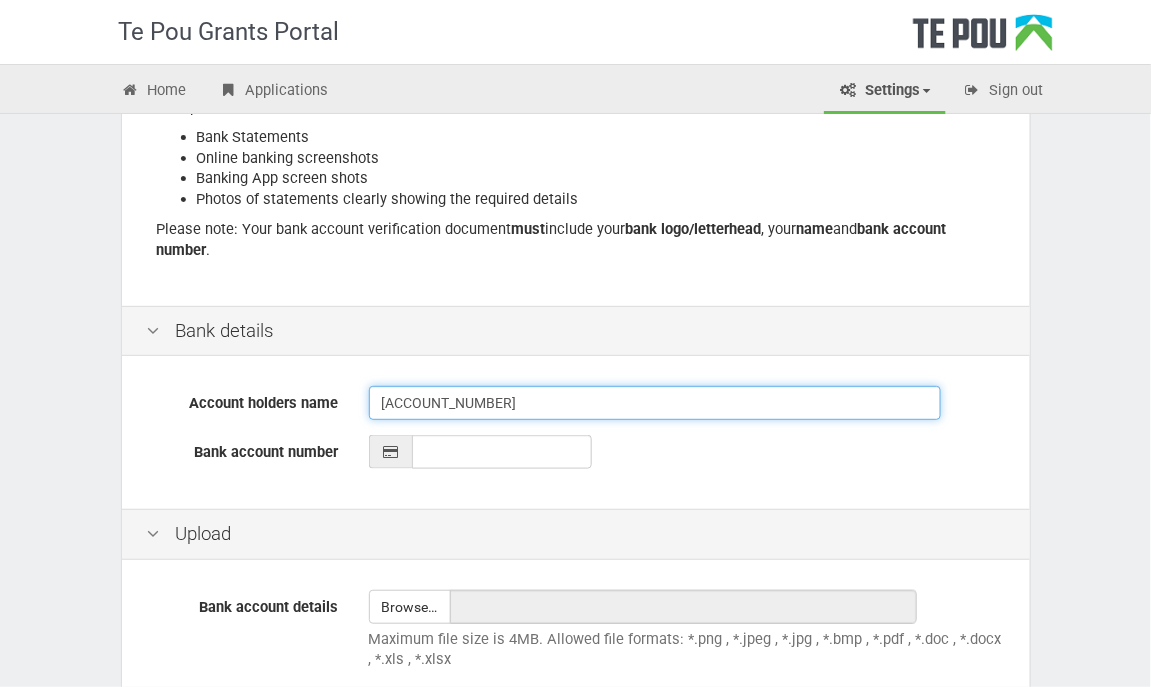 drag, startPoint x: 539, startPoint y: 397, endPoint x: 367, endPoint y: 389, distance: 172.18594 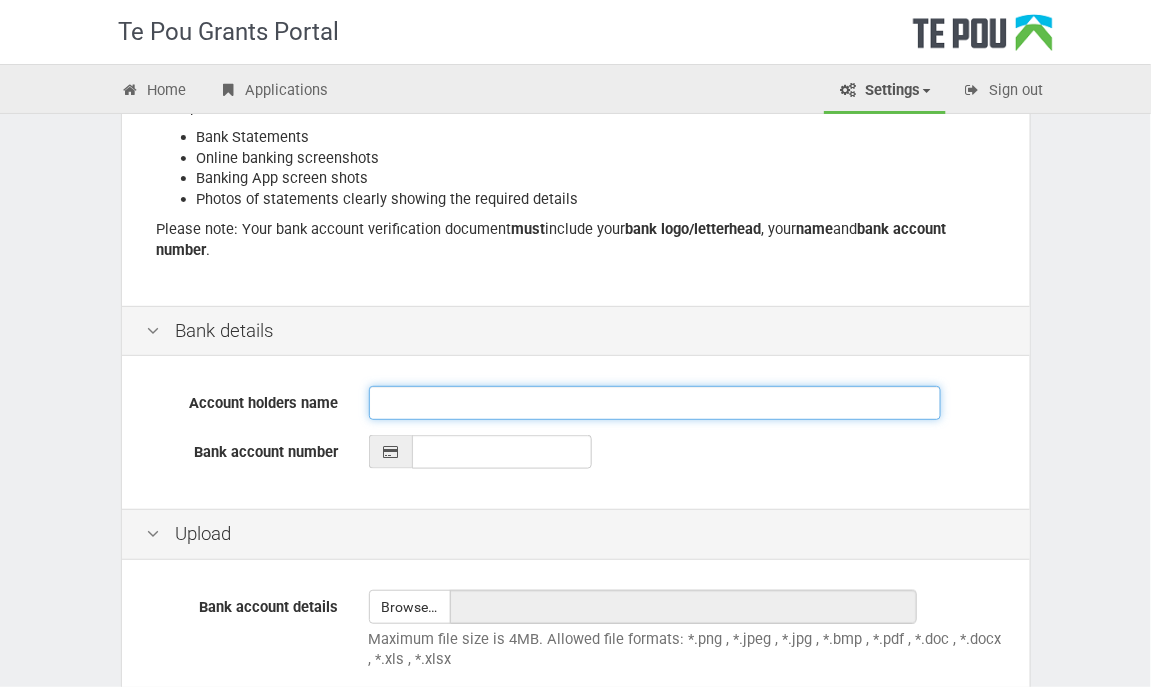 type 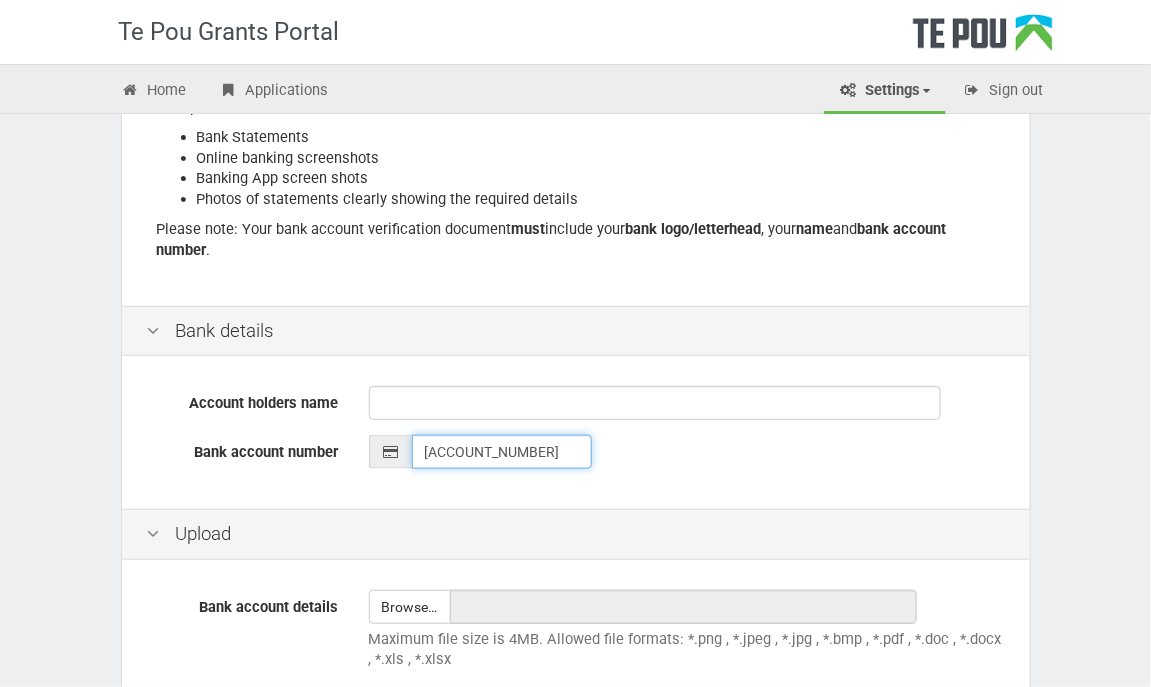 click on "__-____-_______-___" at bounding box center (502, 452) 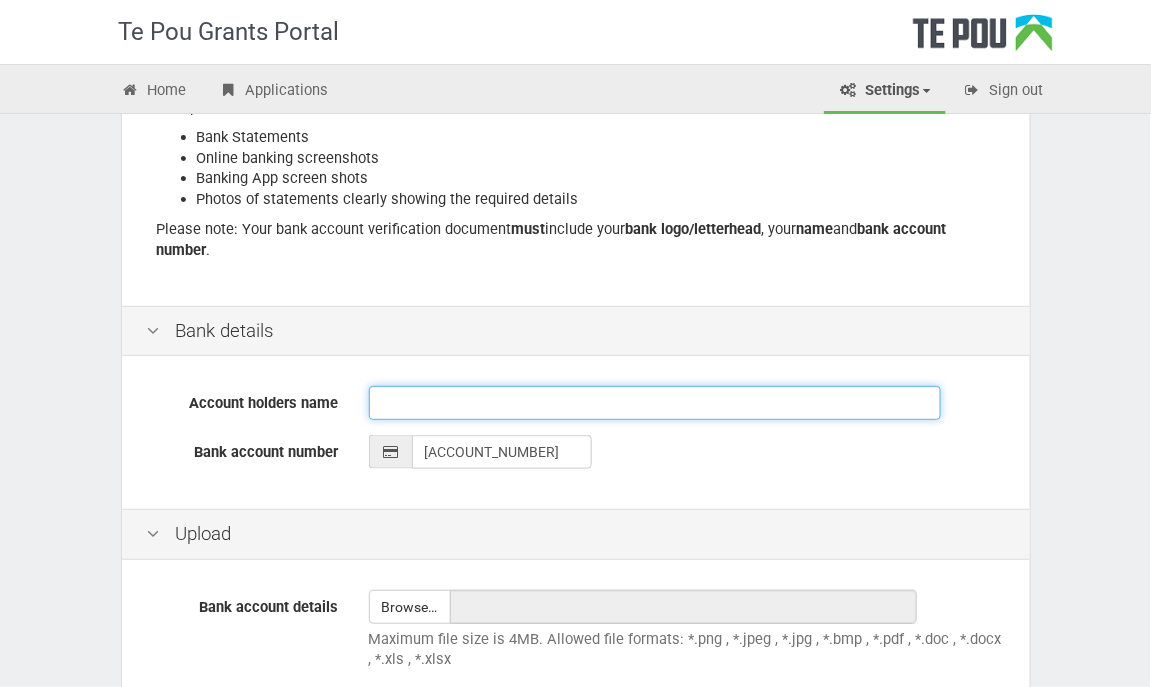 click on "Account holders name" at bounding box center (655, 403) 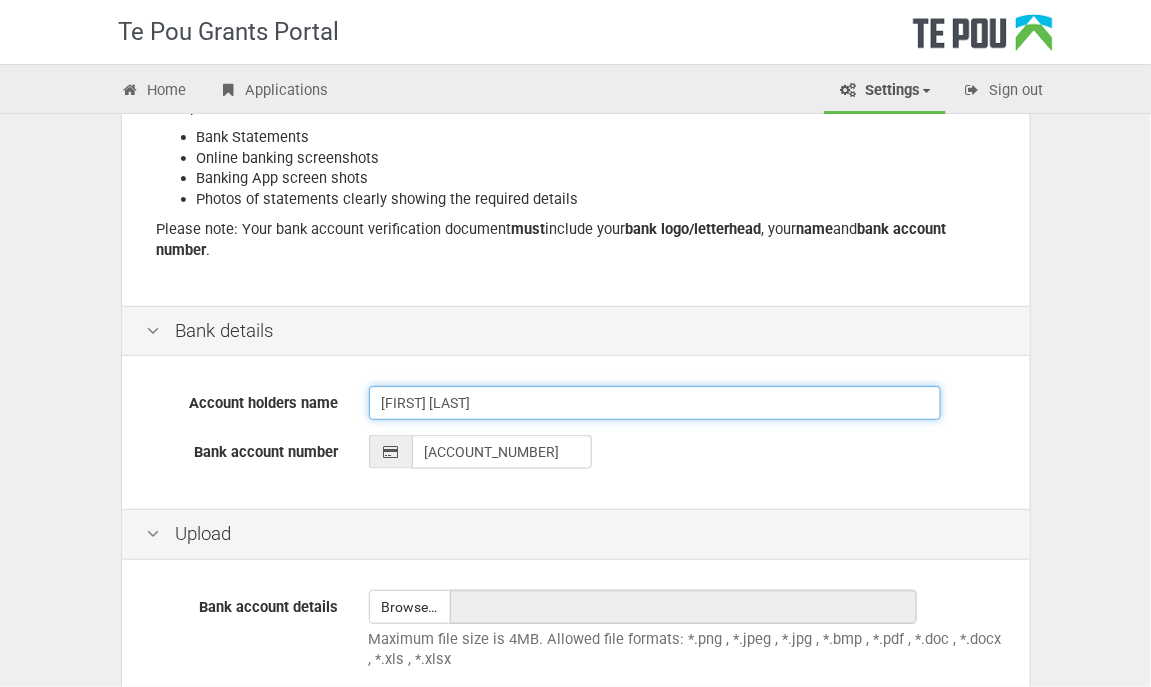 type on "[FIRST] [LAST]" 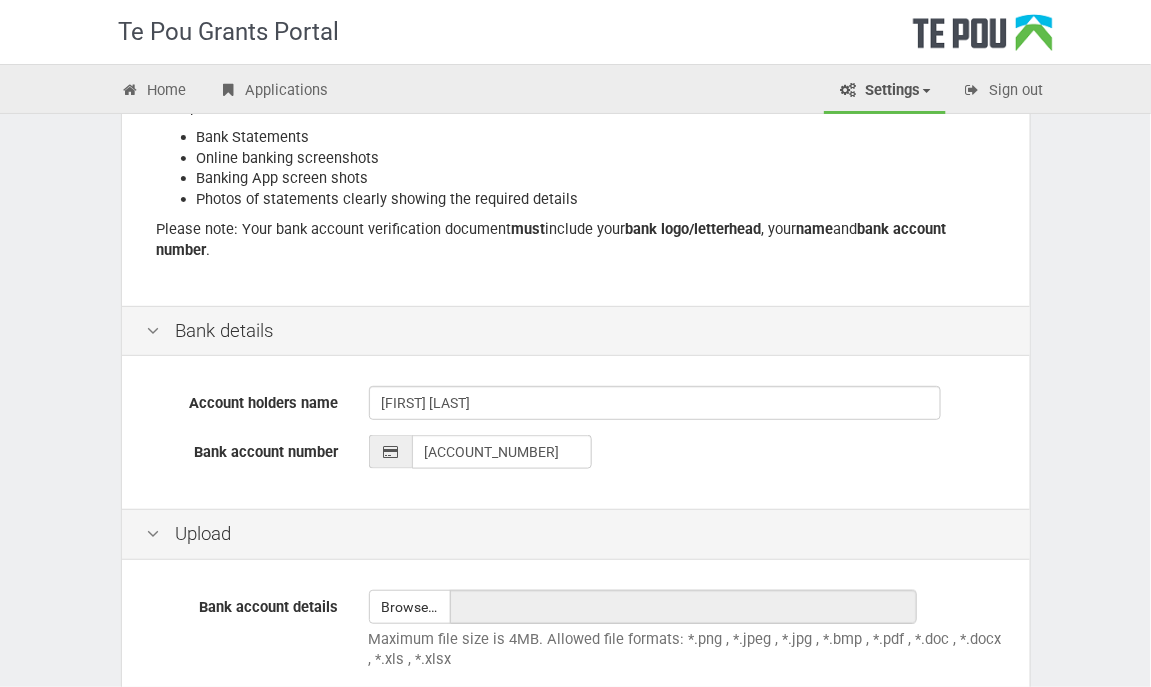 click on "Bank details" at bounding box center (576, 331) 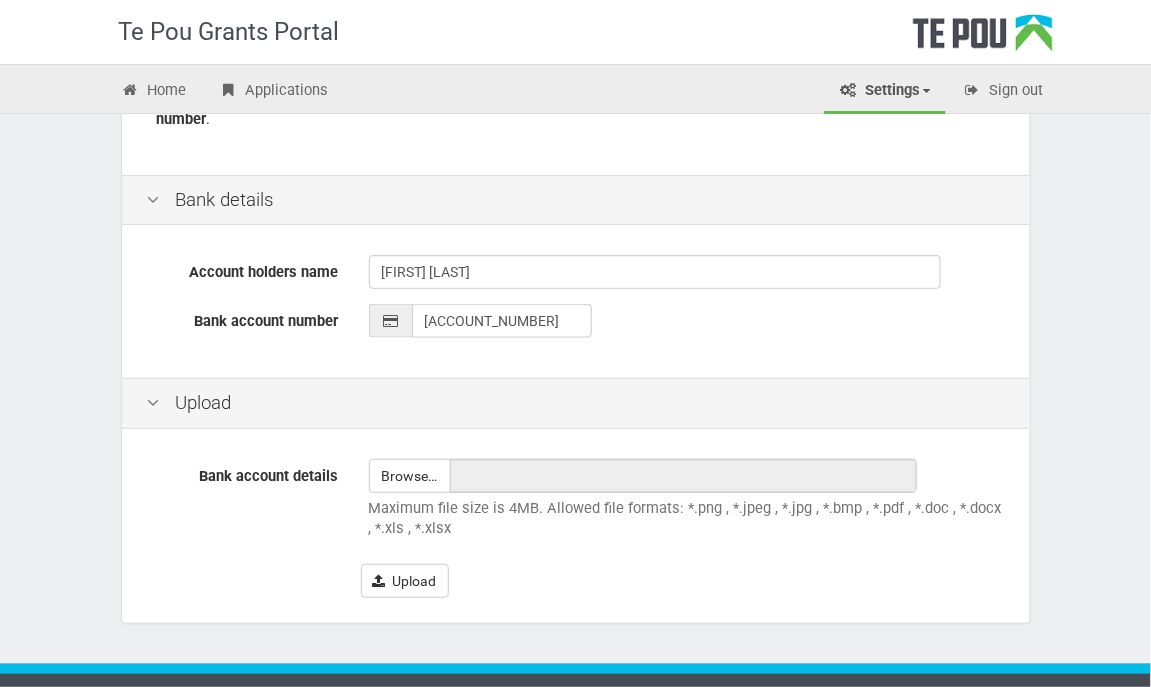 scroll, scrollTop: 466, scrollLeft: 0, axis: vertical 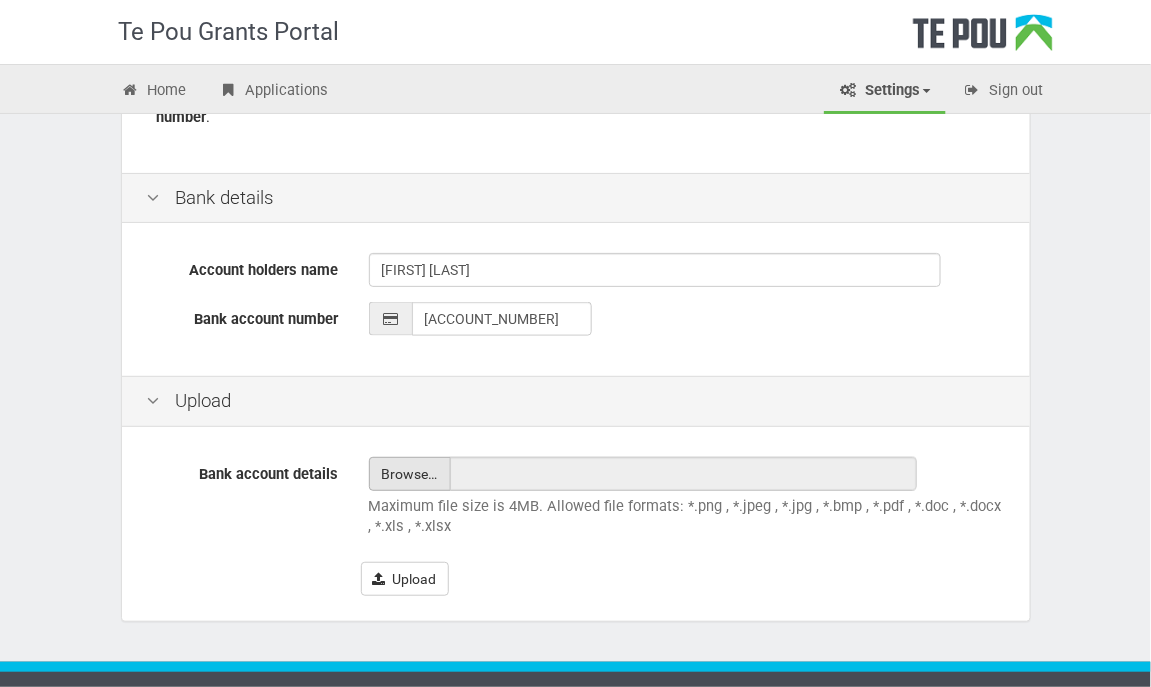 click at bounding box center [410, 474] 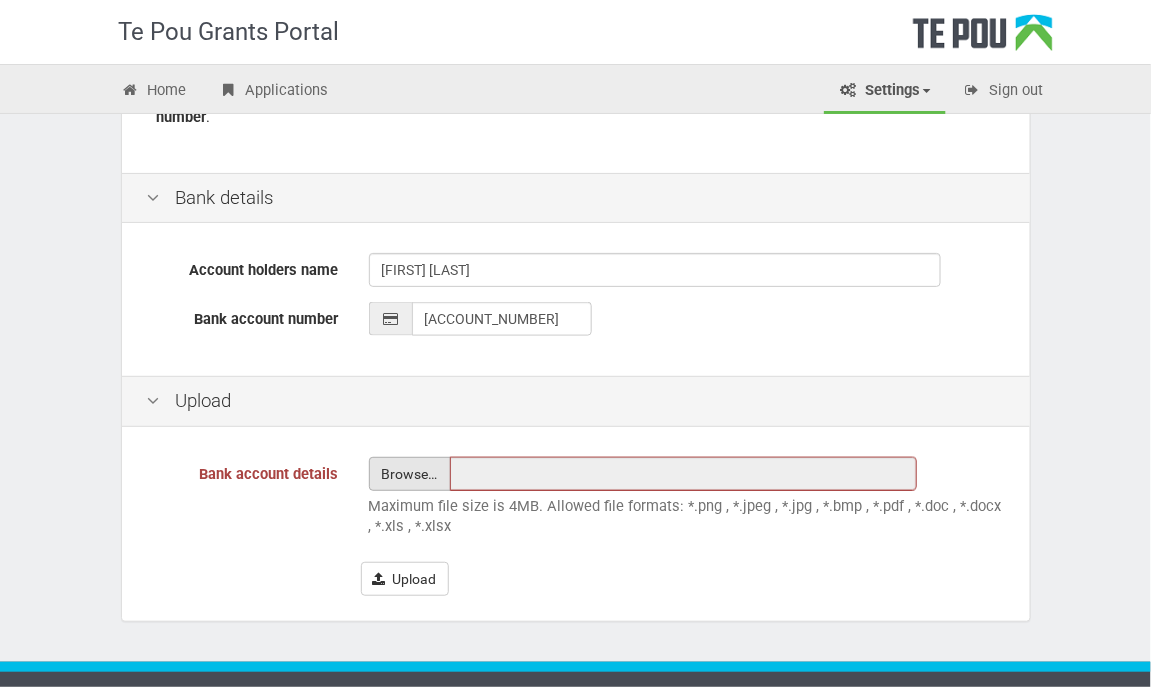 click at bounding box center [410, 474] 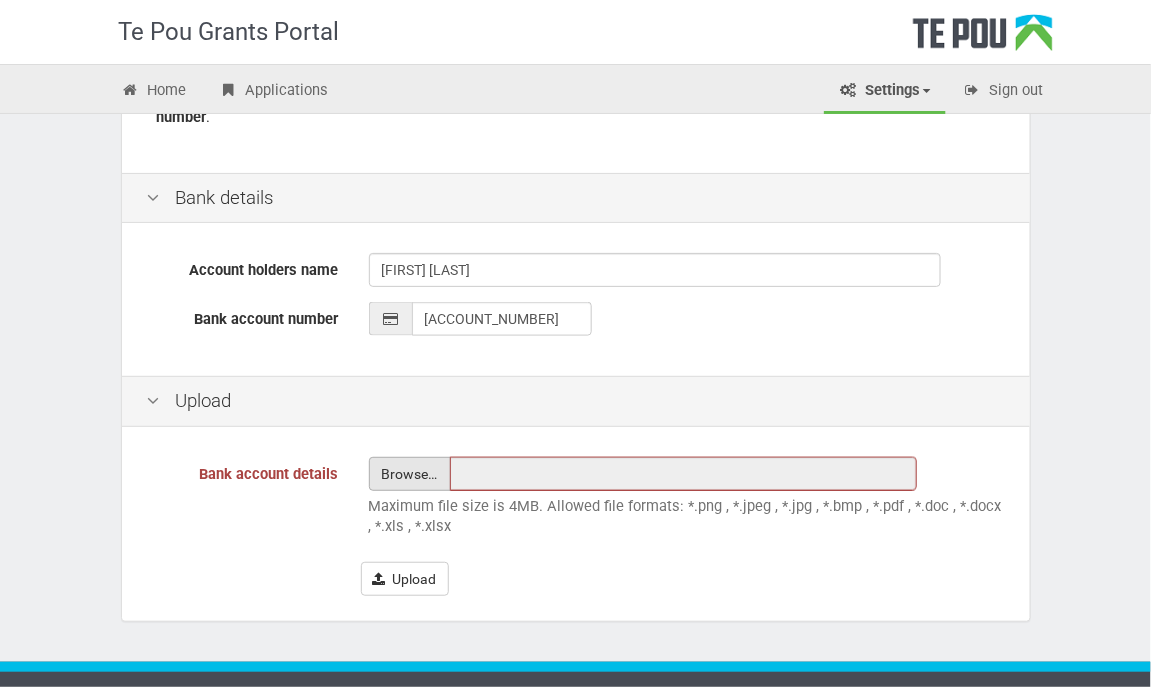 type on "C:\fakepath\bank statement.png" 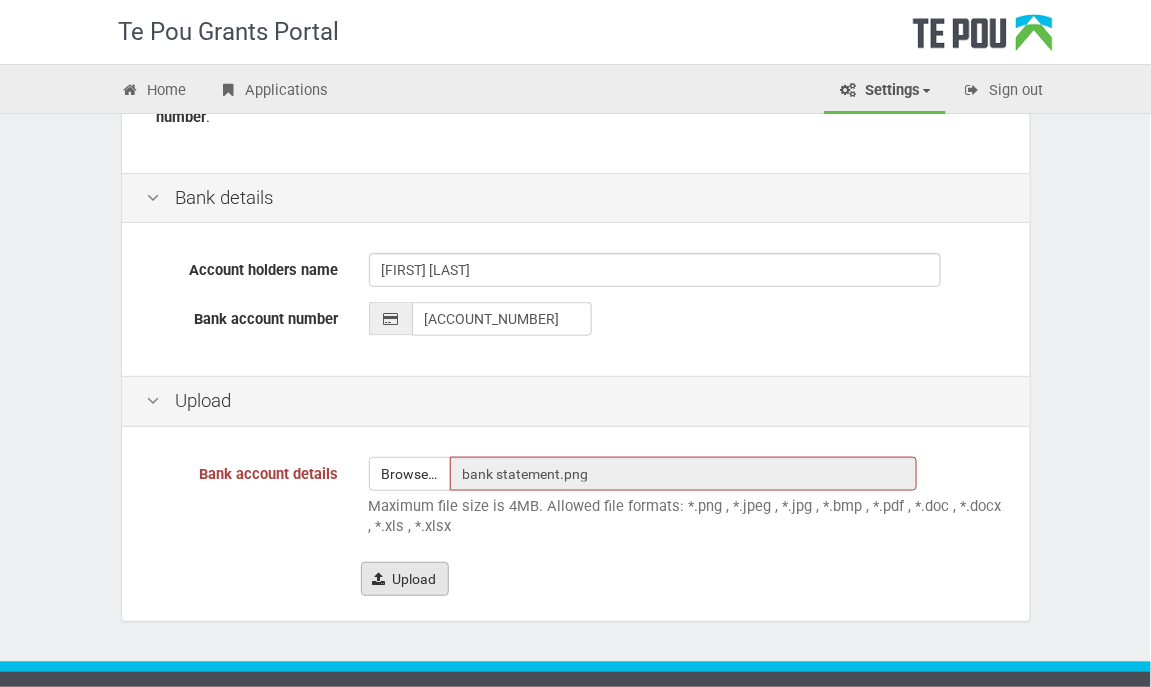 click on "Upload" at bounding box center [405, 579] 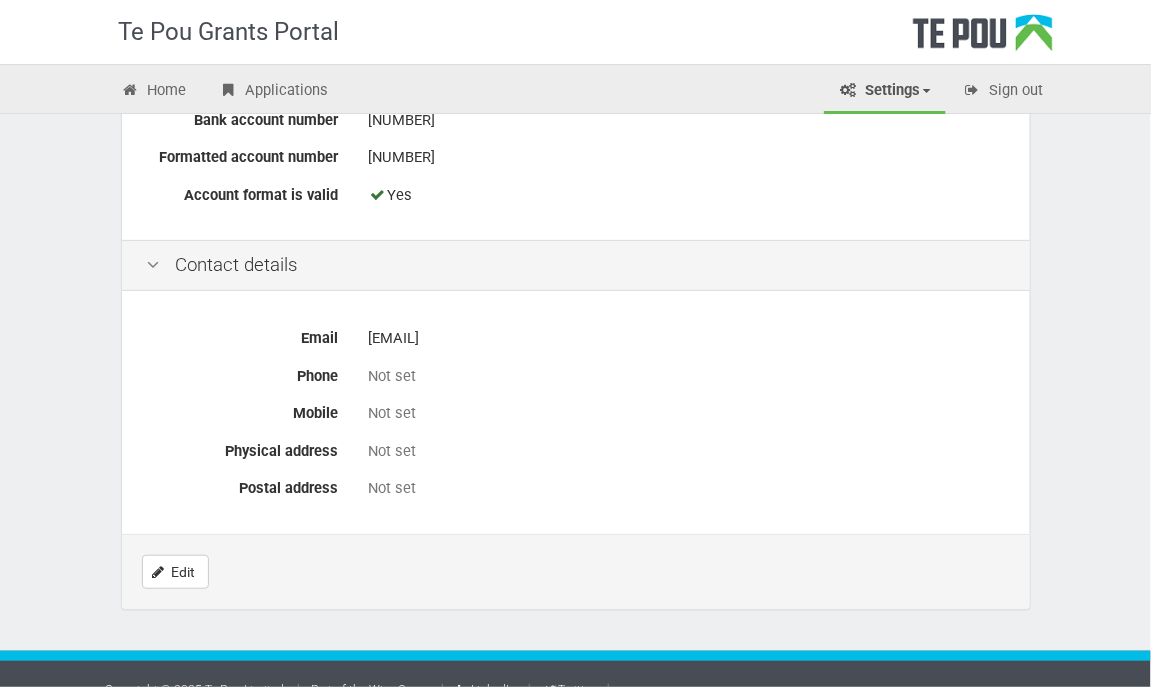 scroll, scrollTop: 886, scrollLeft: 0, axis: vertical 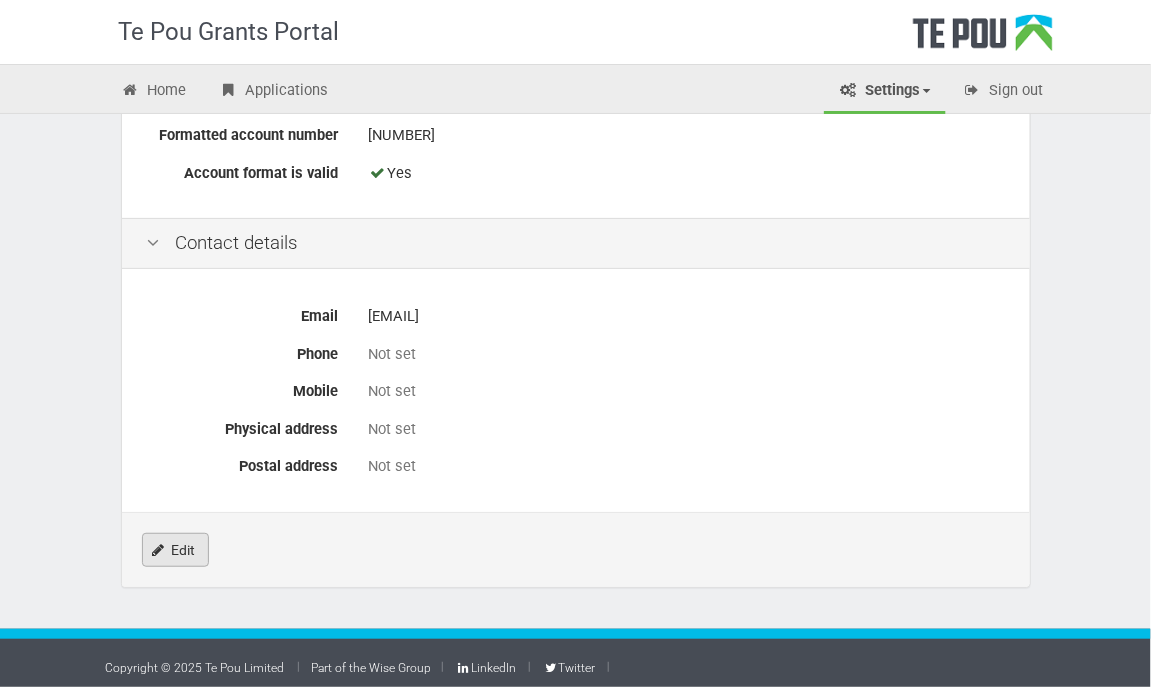 click on "Edit" at bounding box center (175, 550) 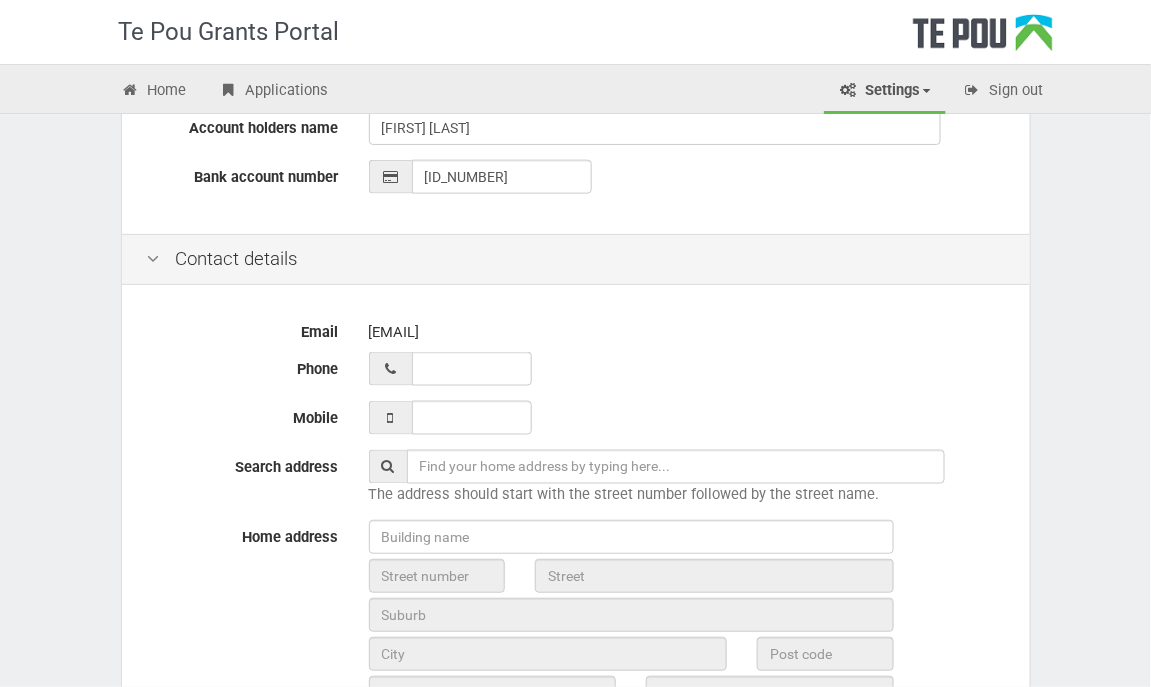 scroll, scrollTop: 600, scrollLeft: 0, axis: vertical 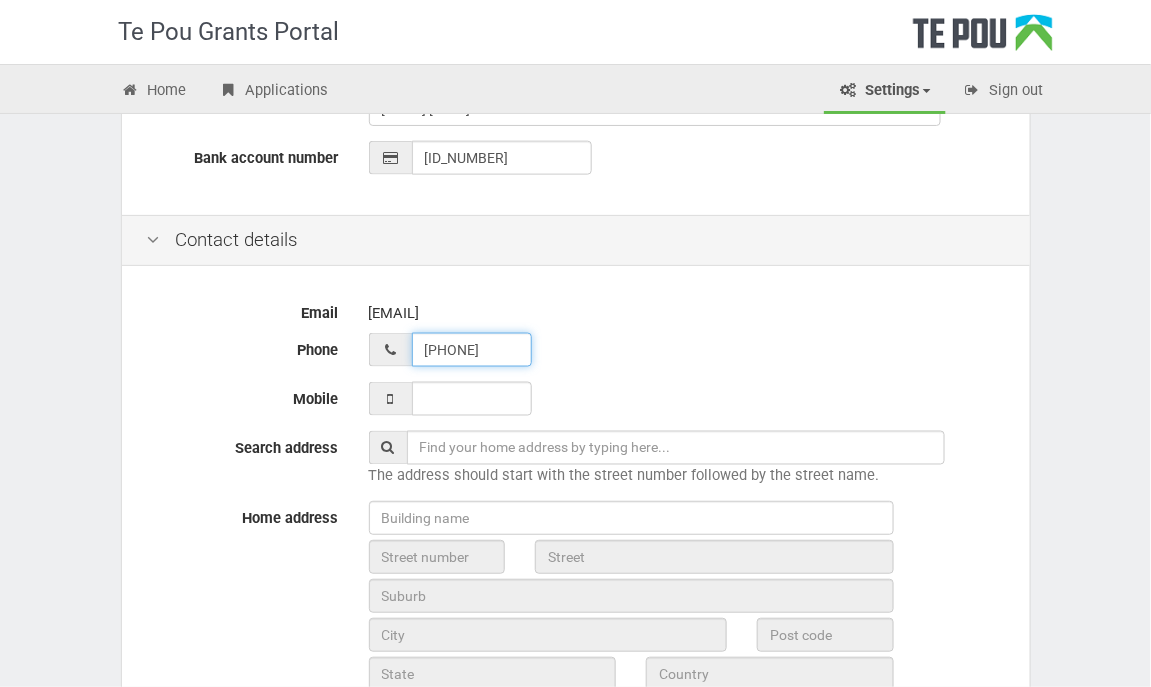 click on "[PHONE]" at bounding box center (472, 350) 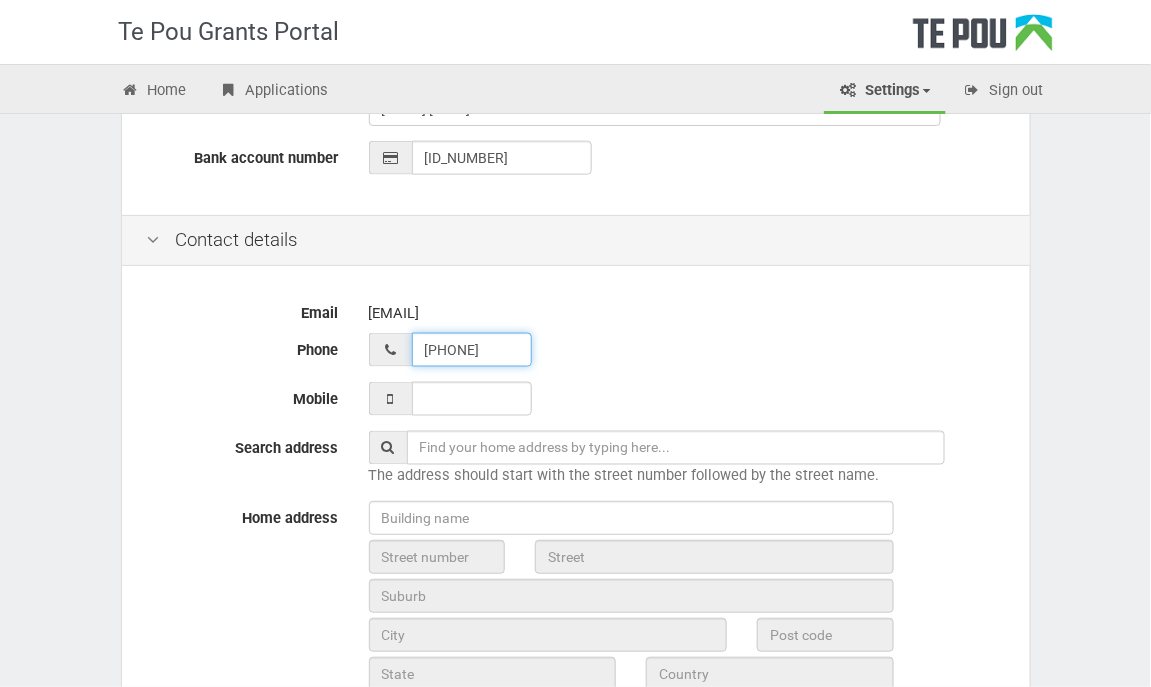 drag, startPoint x: 505, startPoint y: 355, endPoint x: 378, endPoint y: 355, distance: 127 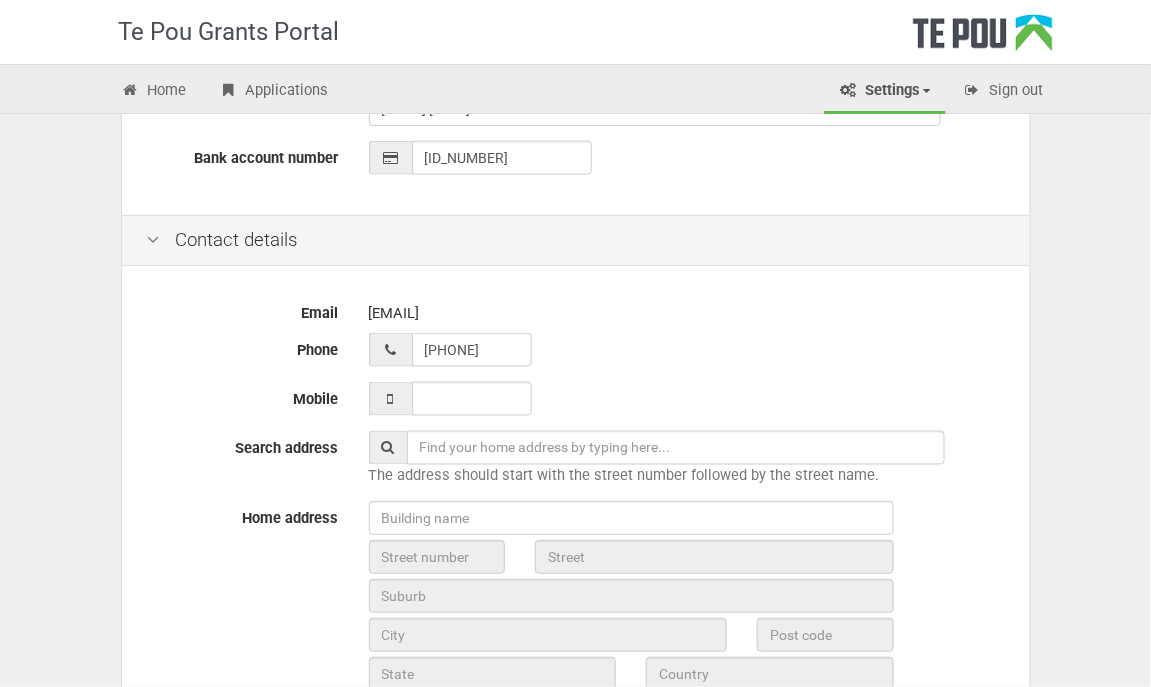 type on "[PHONE]" 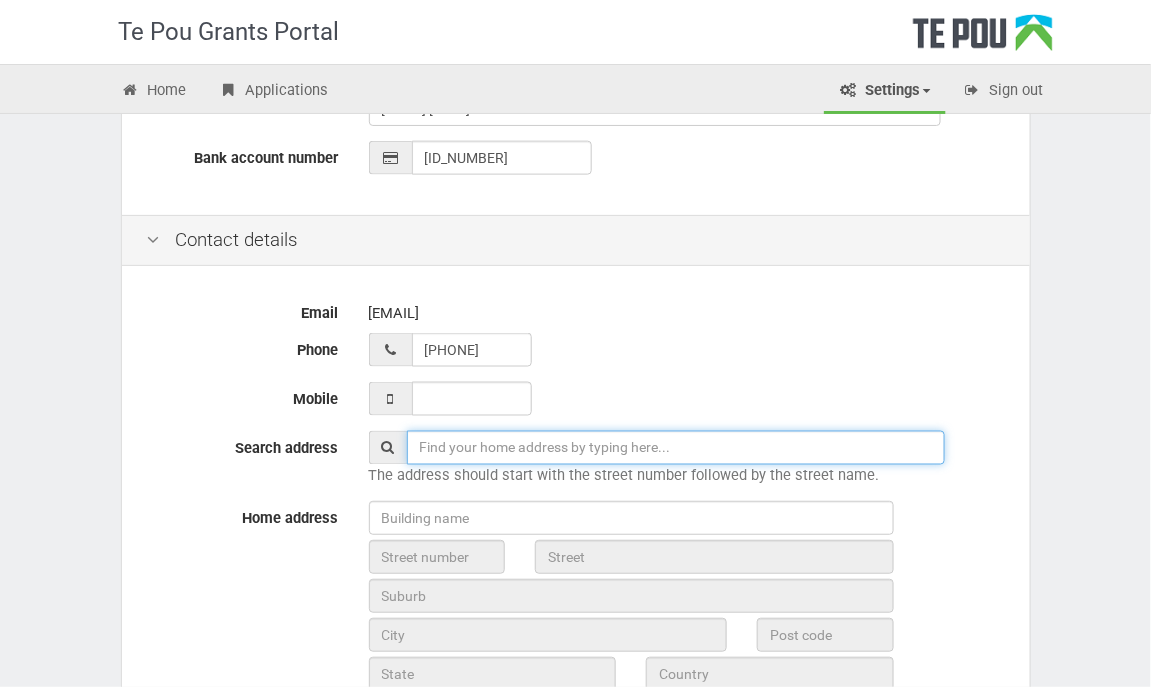 click at bounding box center (676, 448) 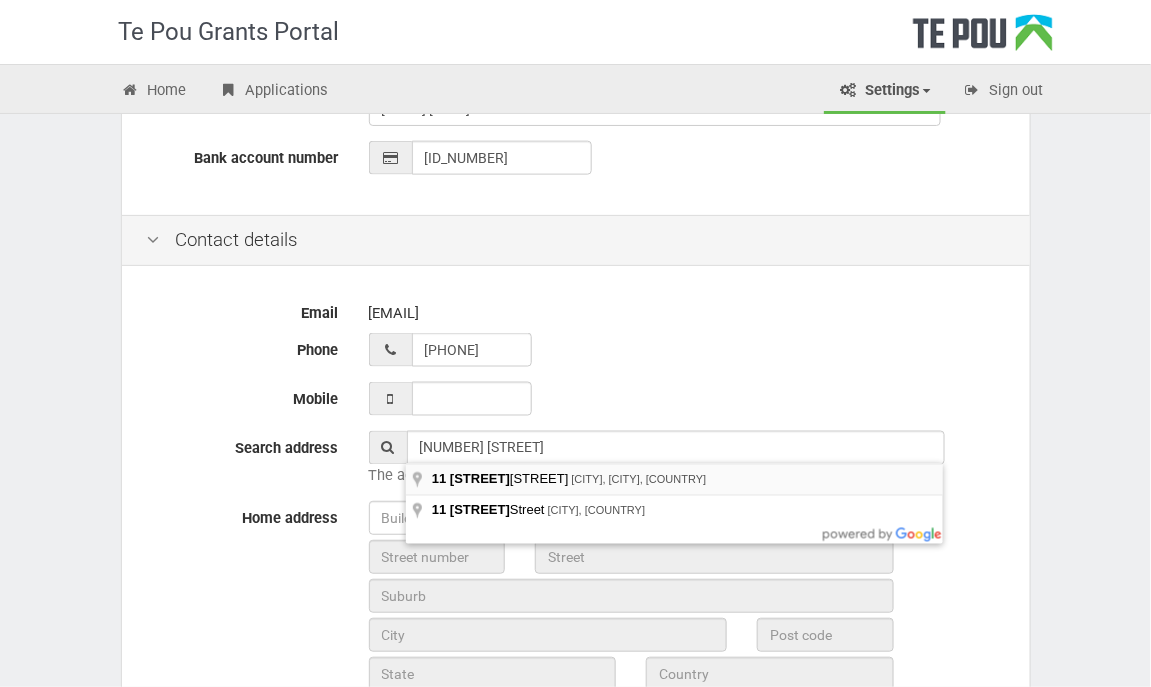 type on "11 Stronsay Lane, Hillsborough, Christchurch, New Zealand" 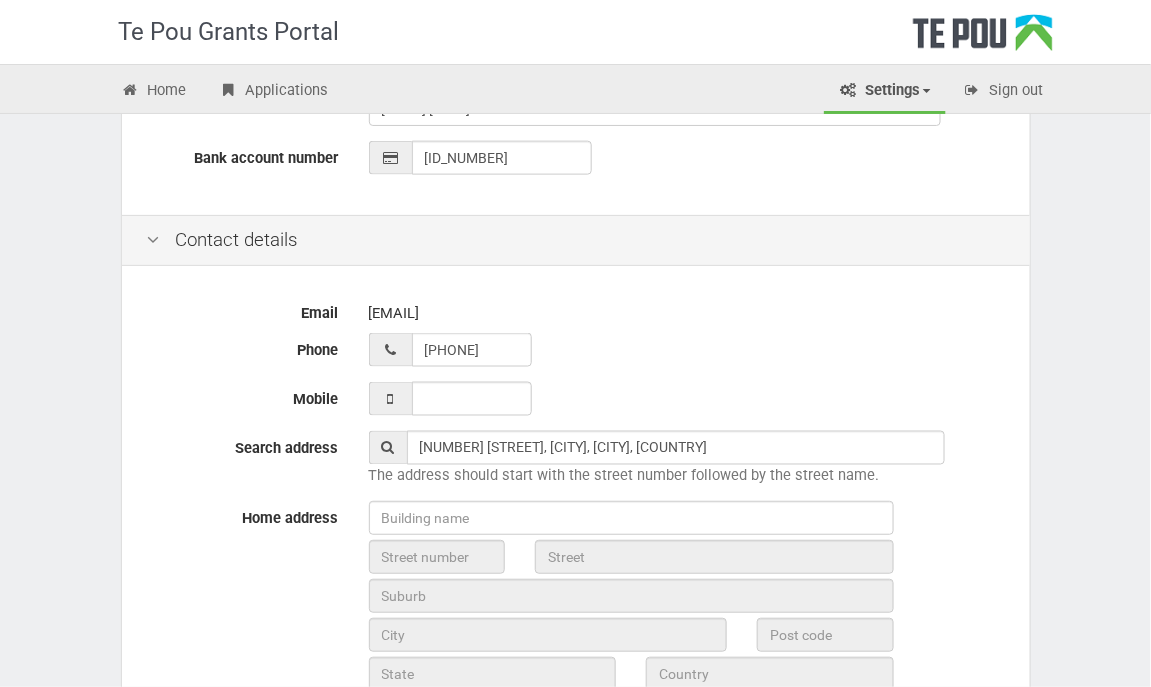 type on "11" 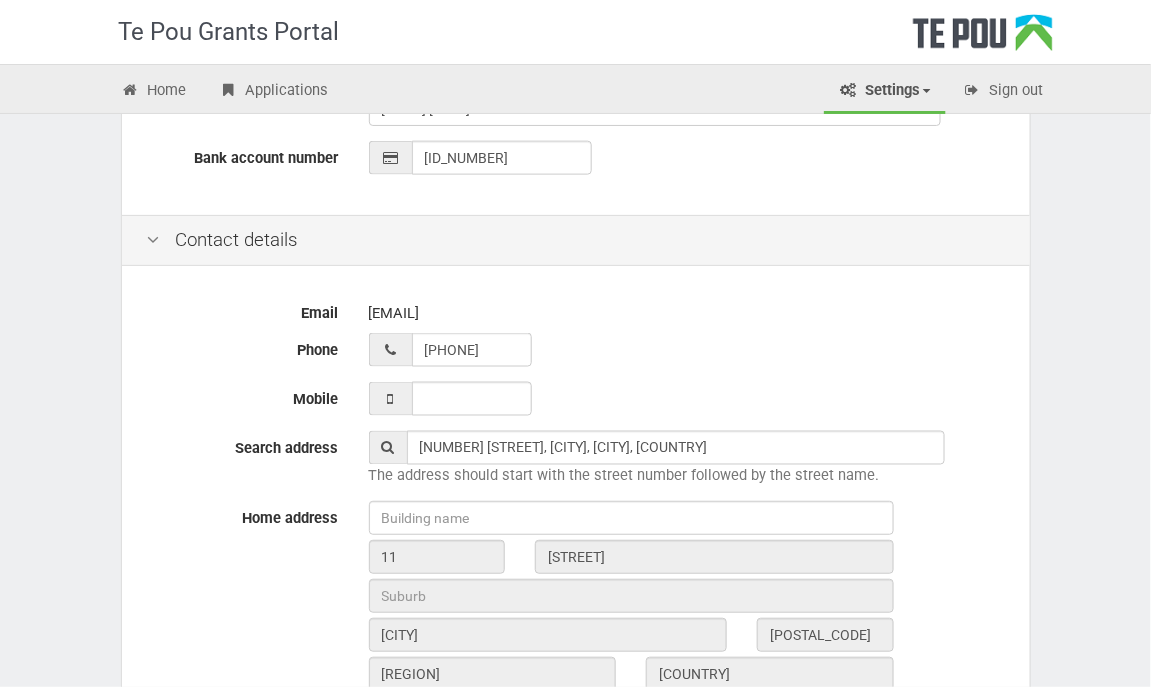click on "zoe.deans@drugfoundation.org.nz" at bounding box center (687, 313) 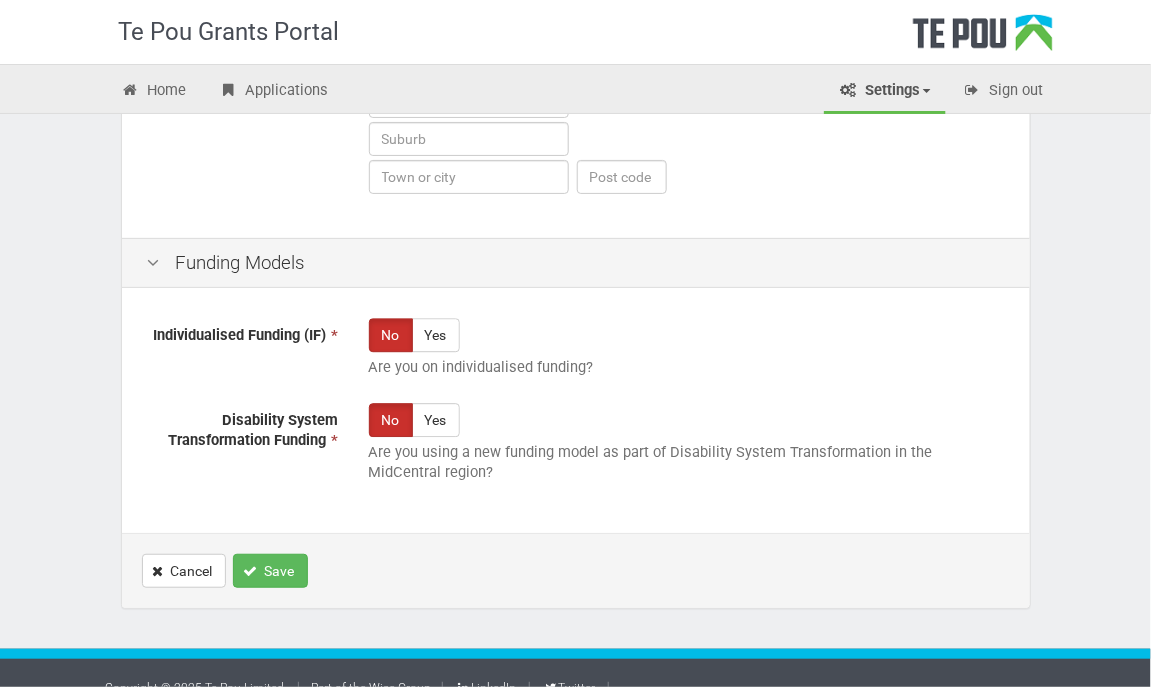 scroll, scrollTop: 1266, scrollLeft: 0, axis: vertical 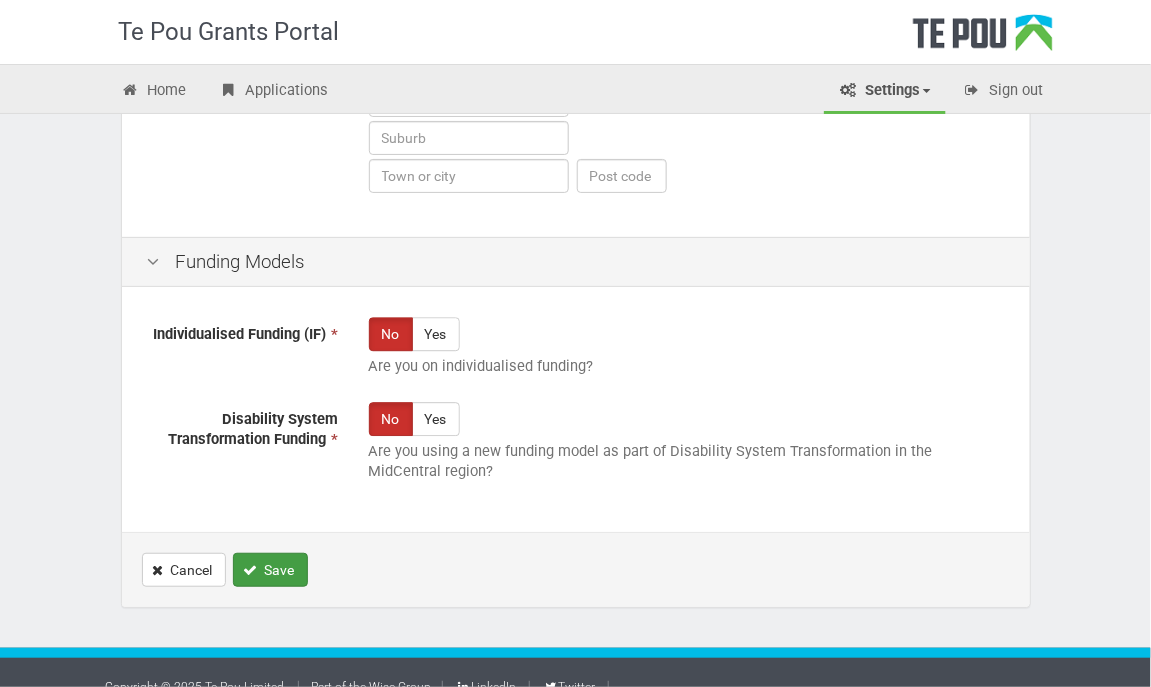 click on "Save" at bounding box center [270, 570] 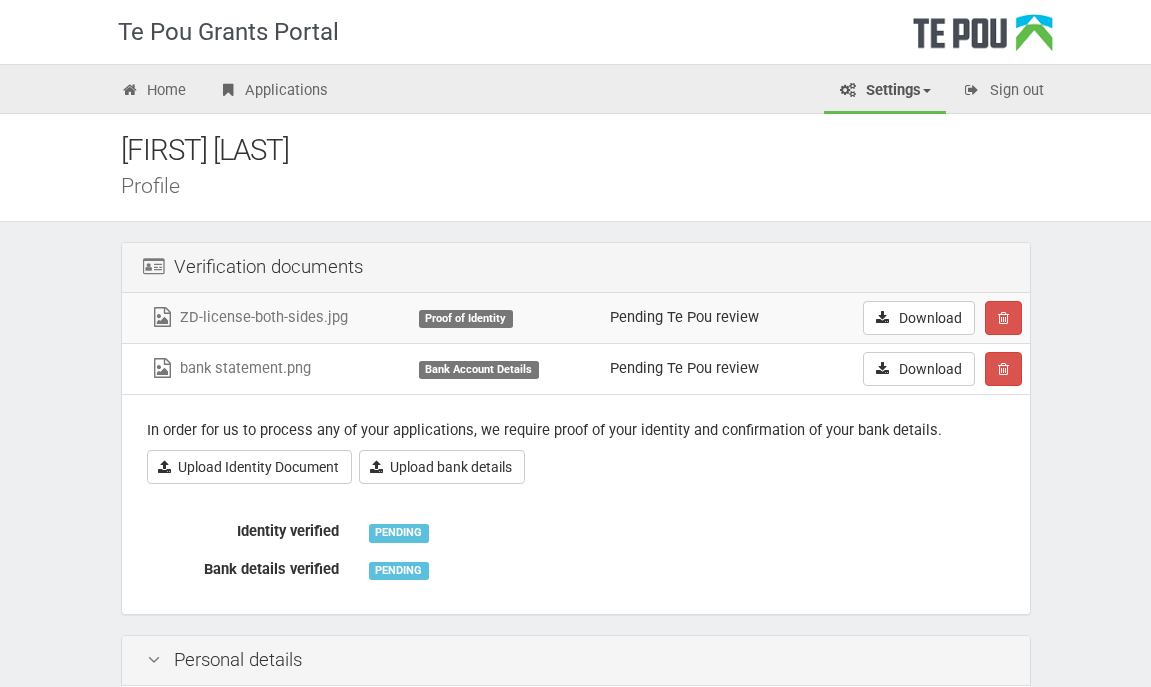 scroll, scrollTop: 0, scrollLeft: 0, axis: both 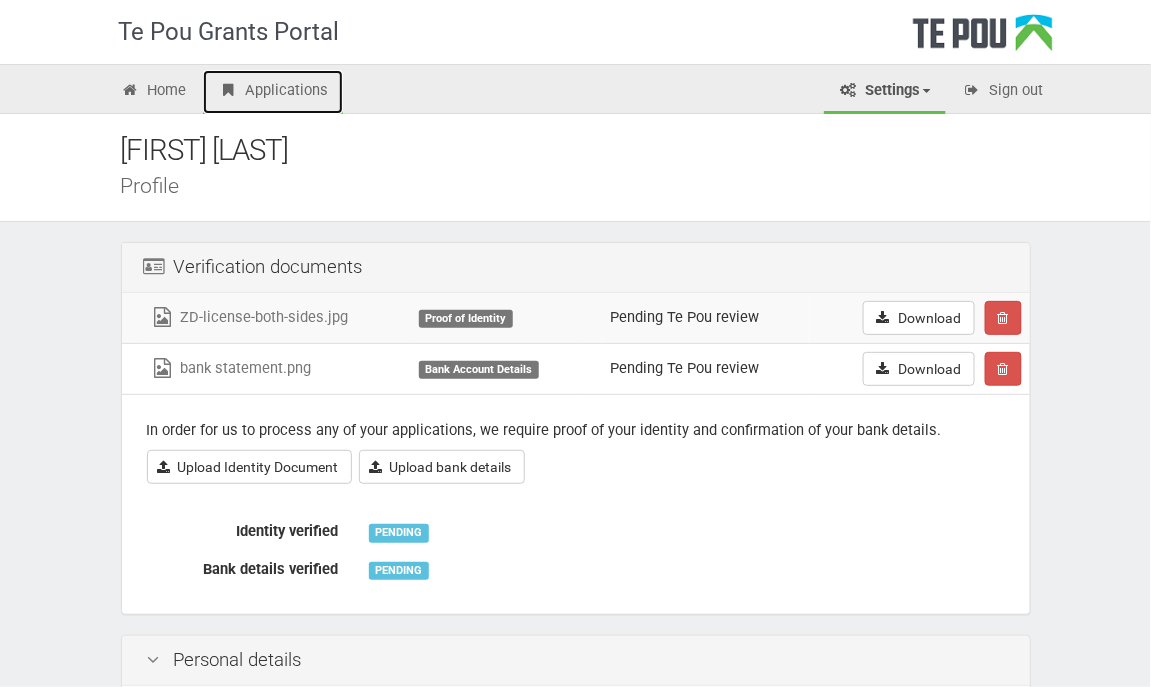 click on "Applications" at bounding box center (273, 92) 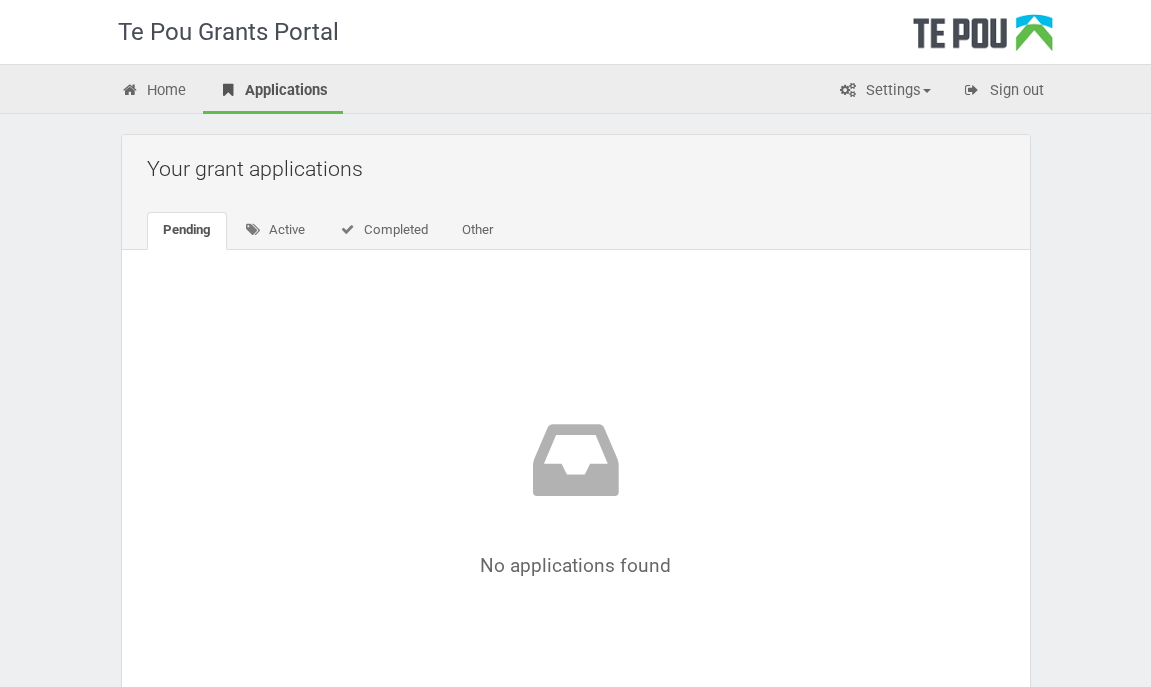 scroll, scrollTop: 0, scrollLeft: 0, axis: both 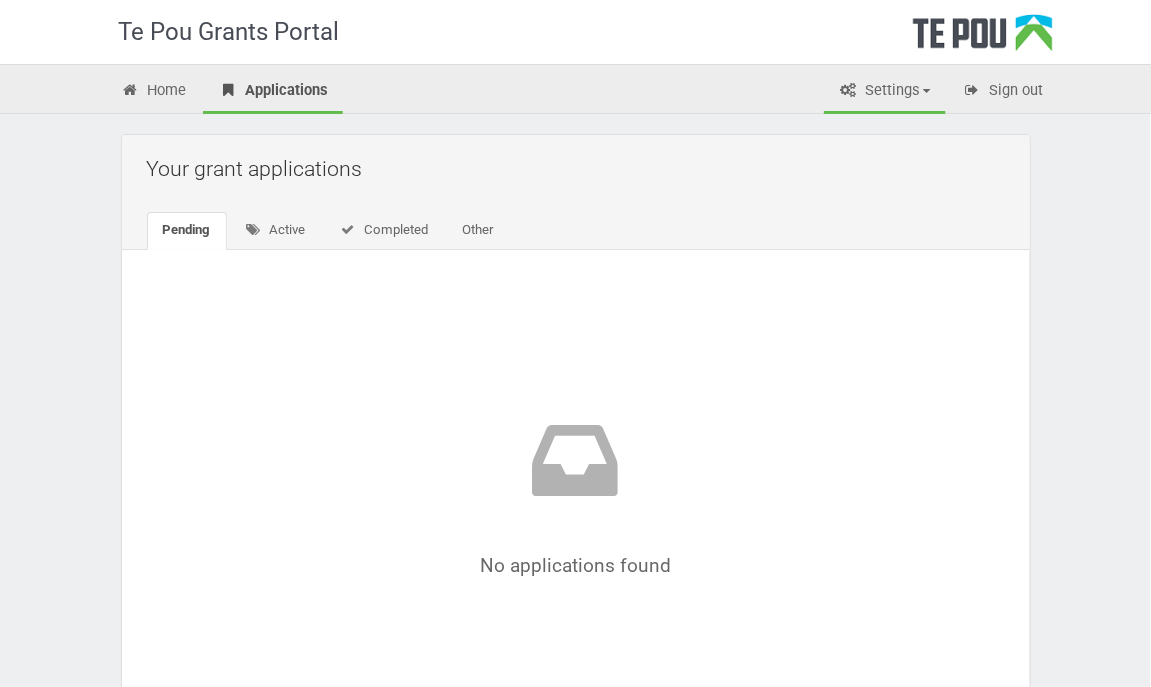 click on "Settings" at bounding box center (885, 92) 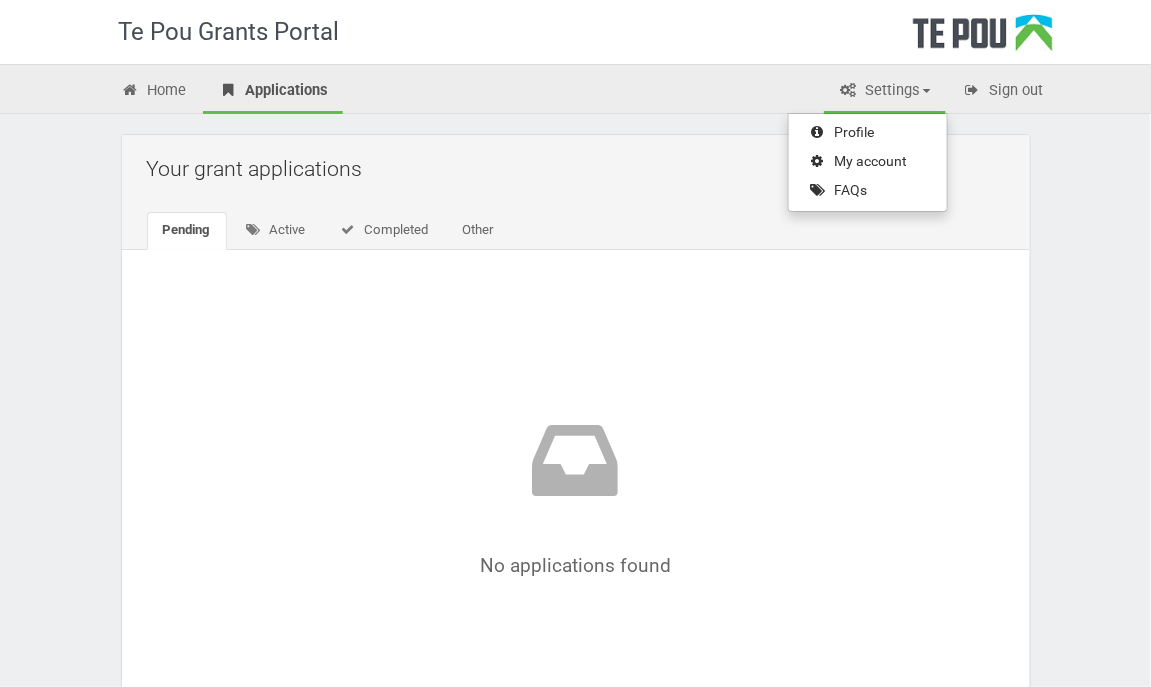 click on "Settings" at bounding box center [885, 92] 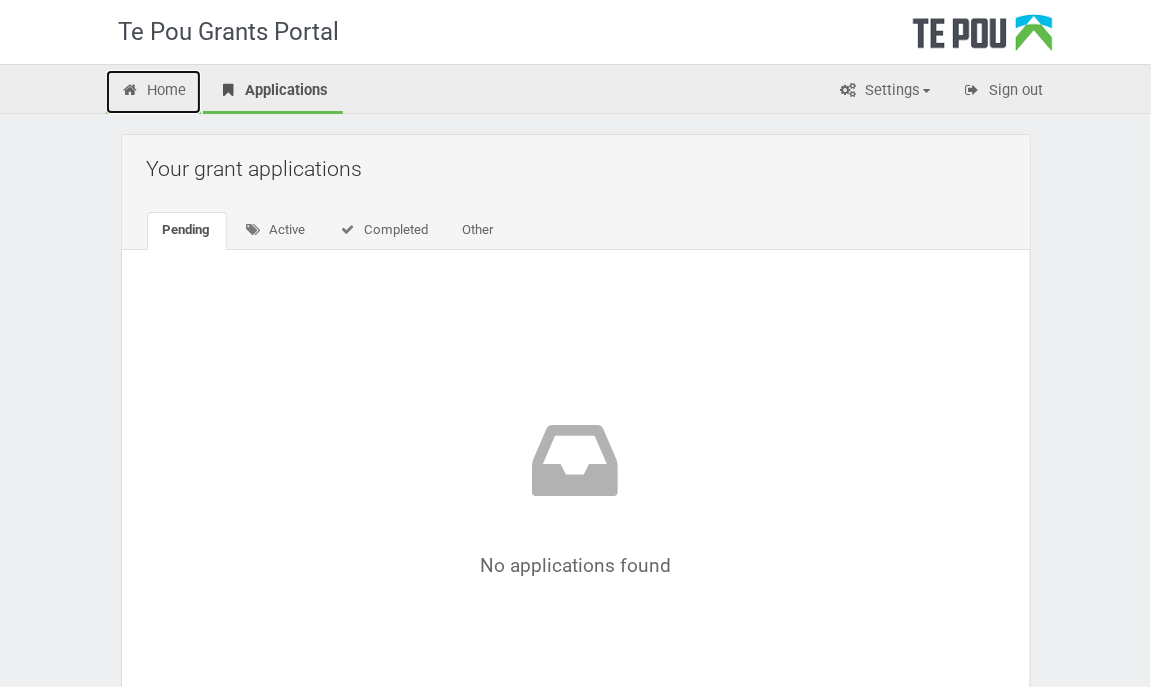 click at bounding box center (130, 90) 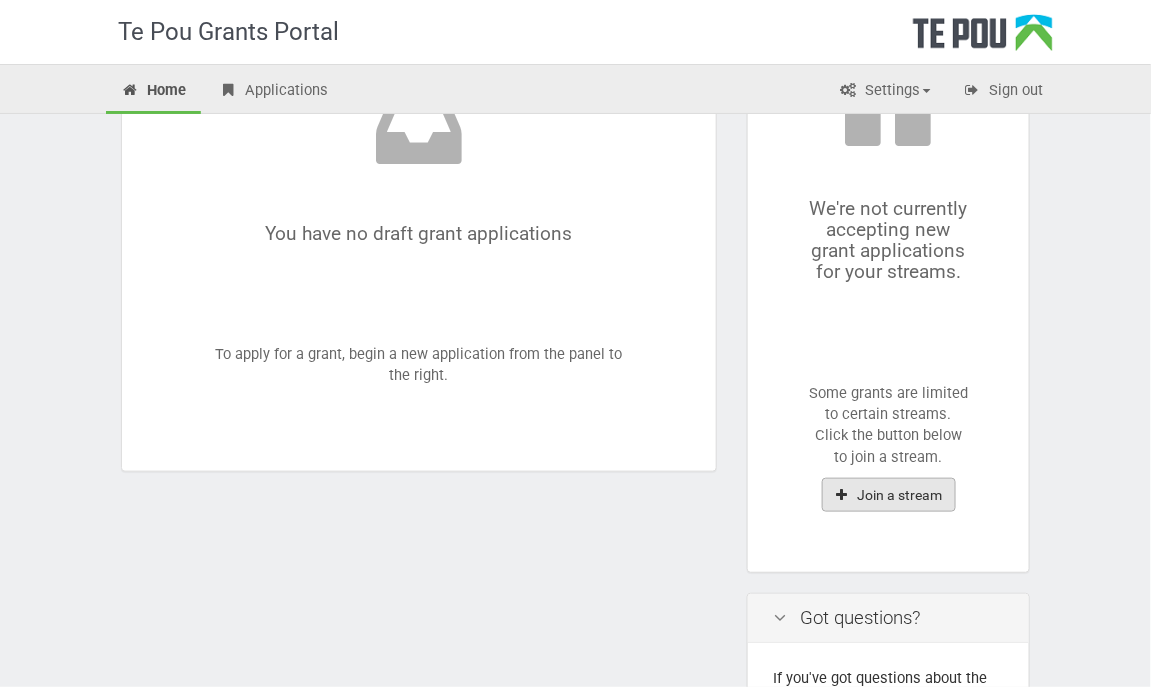 scroll, scrollTop: 266, scrollLeft: 0, axis: vertical 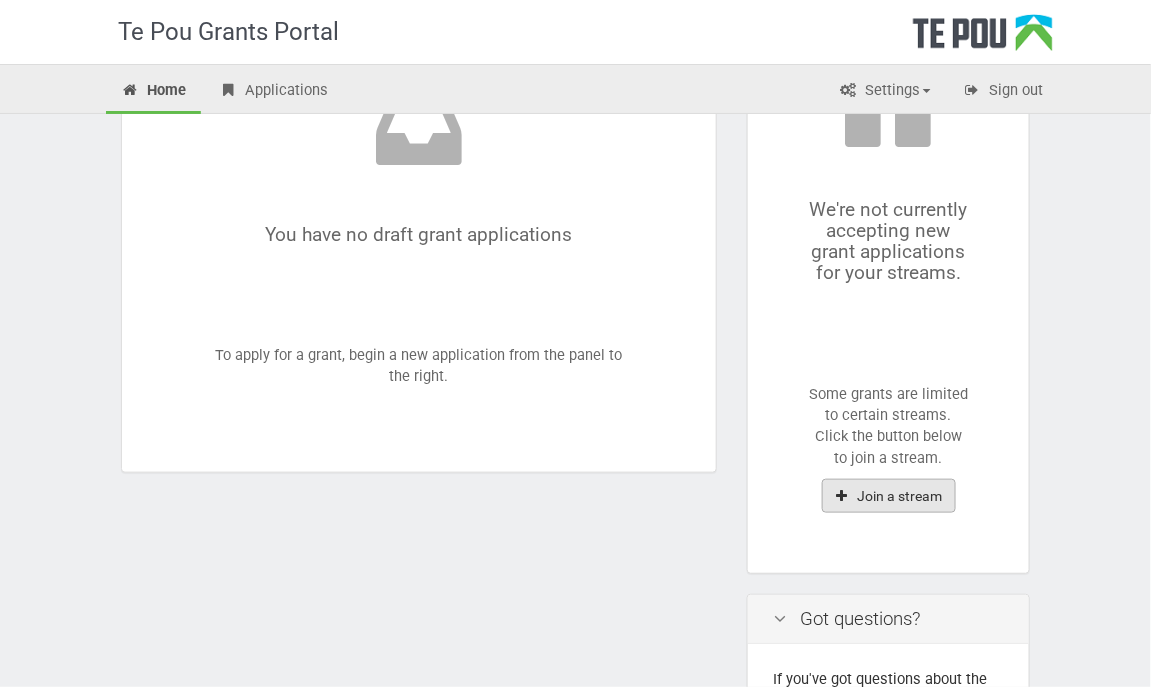 click on "Join a stream" at bounding box center [889, 496] 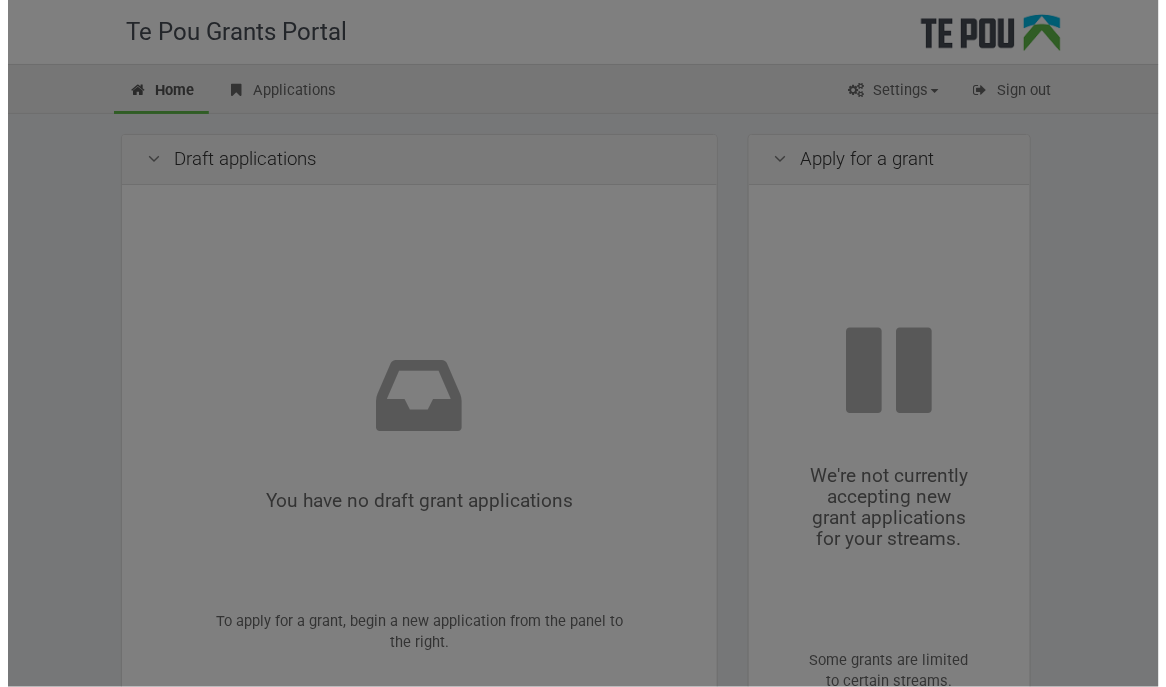 scroll, scrollTop: 0, scrollLeft: 0, axis: both 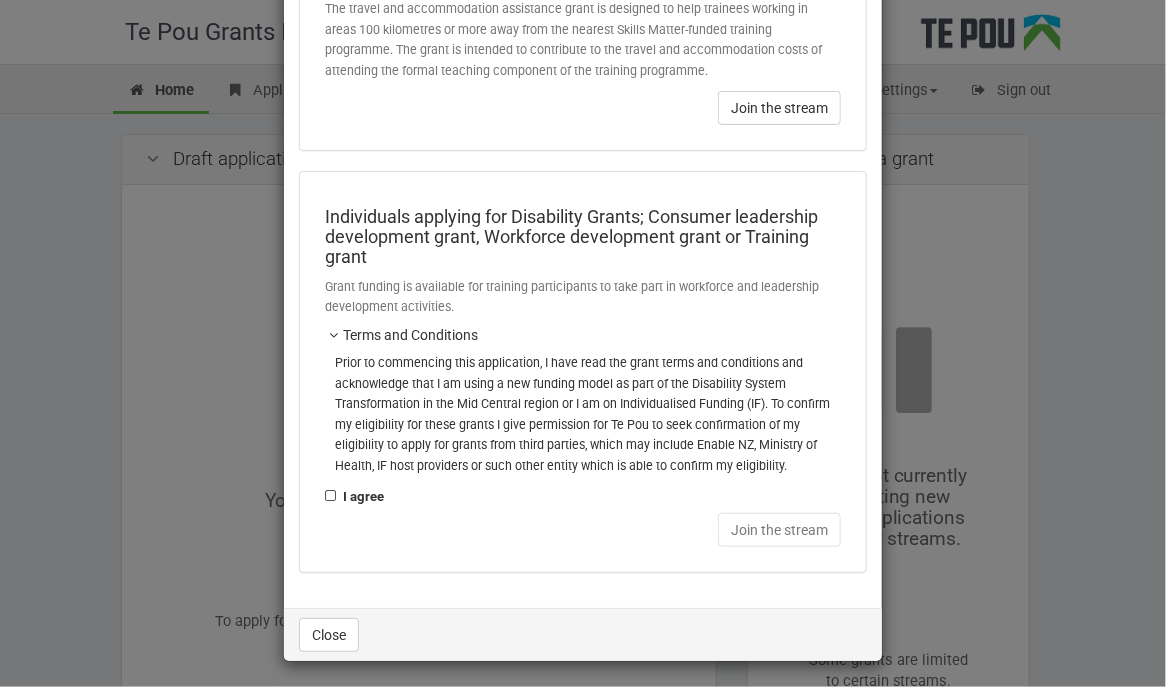 click on "I agree" at bounding box center (354, 497) 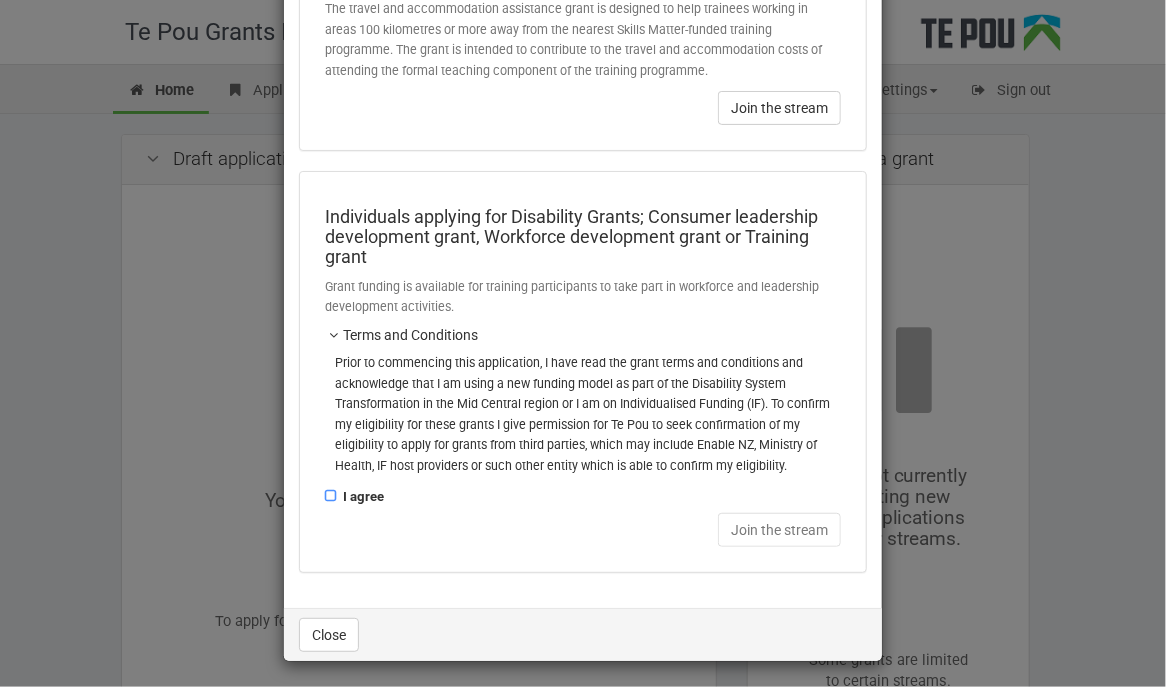 click on "I agree" at bounding box center [324, 485] 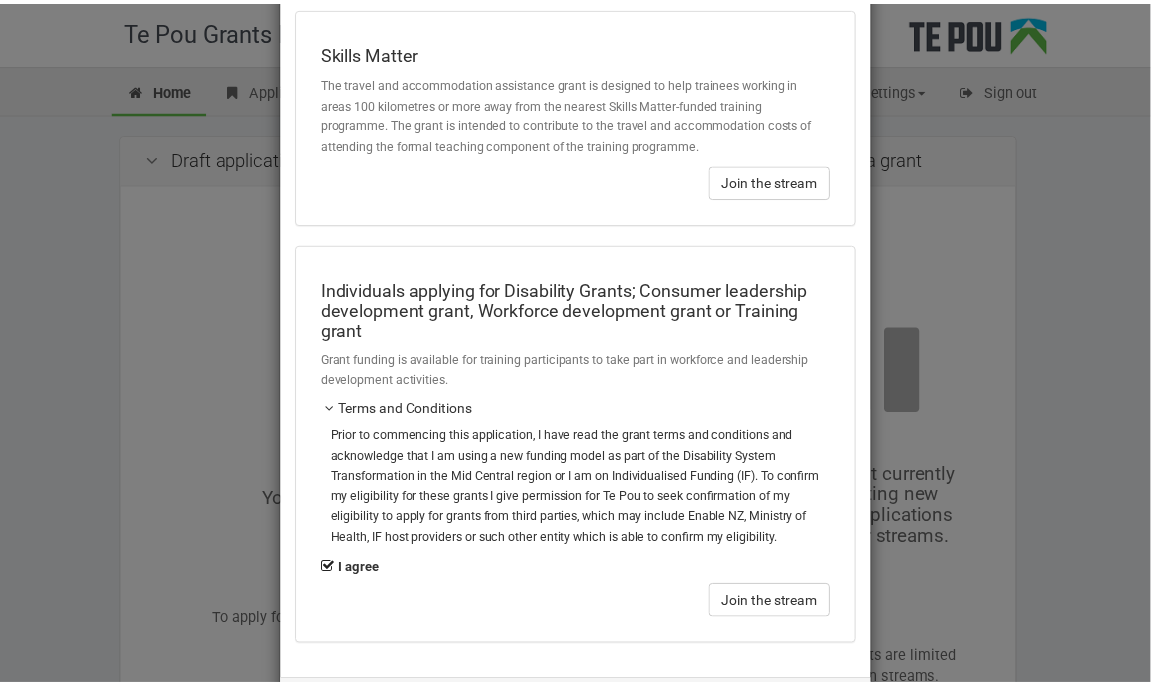 scroll, scrollTop: 0, scrollLeft: 0, axis: both 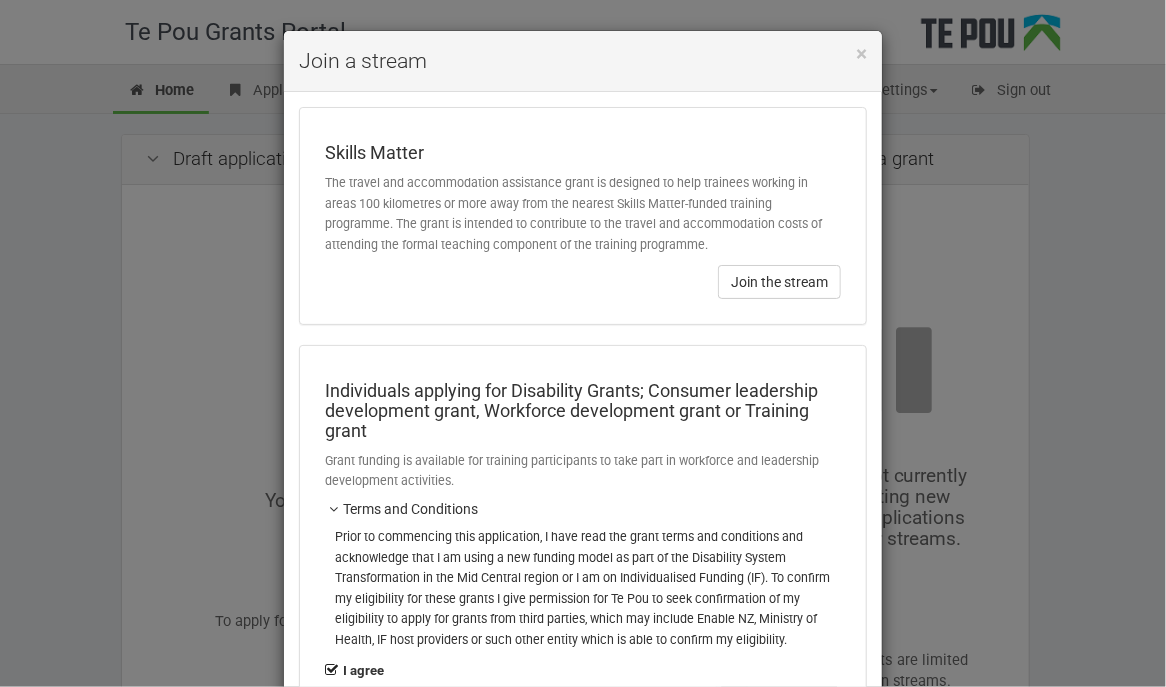 click on "I agree" at bounding box center (354, 671) 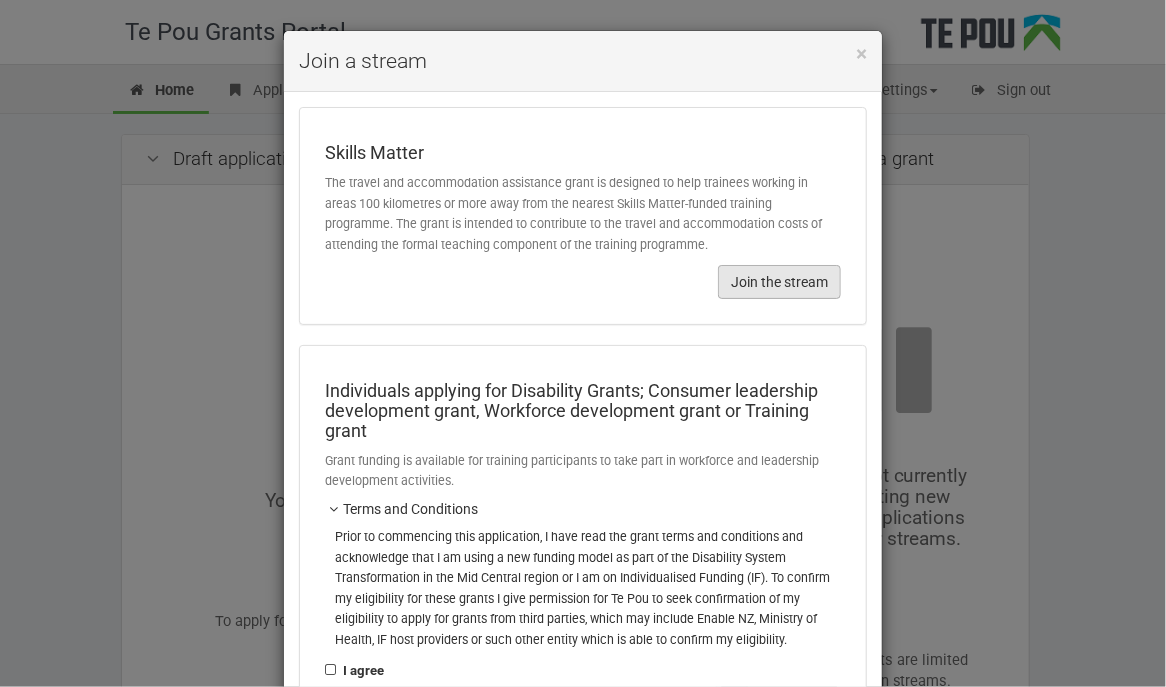 click on "Join the stream" at bounding box center [779, 282] 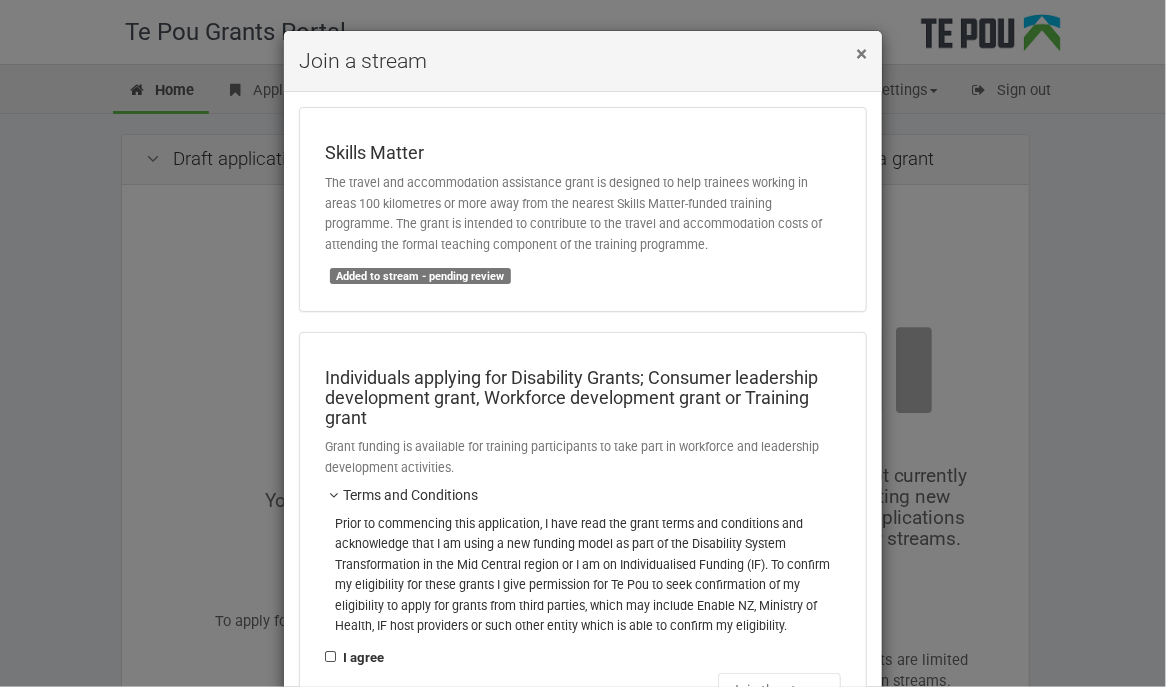 click on "×" at bounding box center (861, 54) 